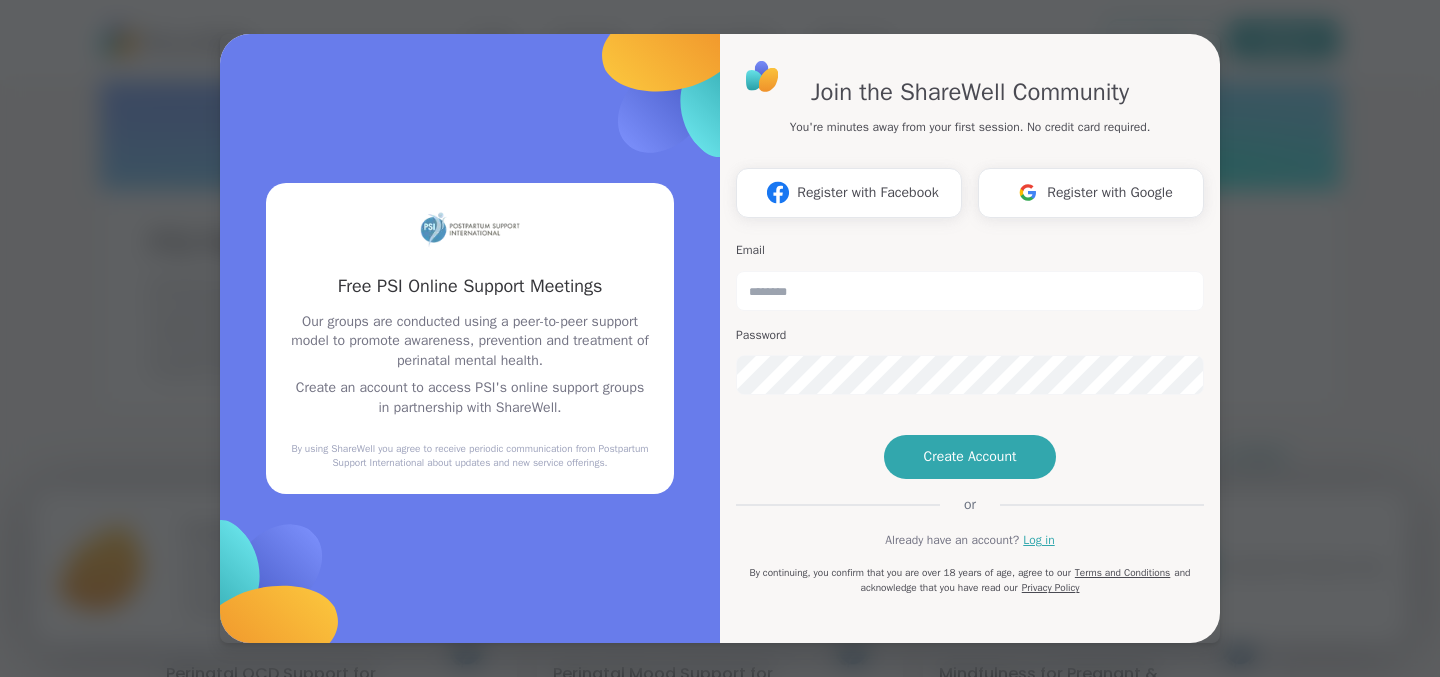 scroll, scrollTop: 0, scrollLeft: 0, axis: both 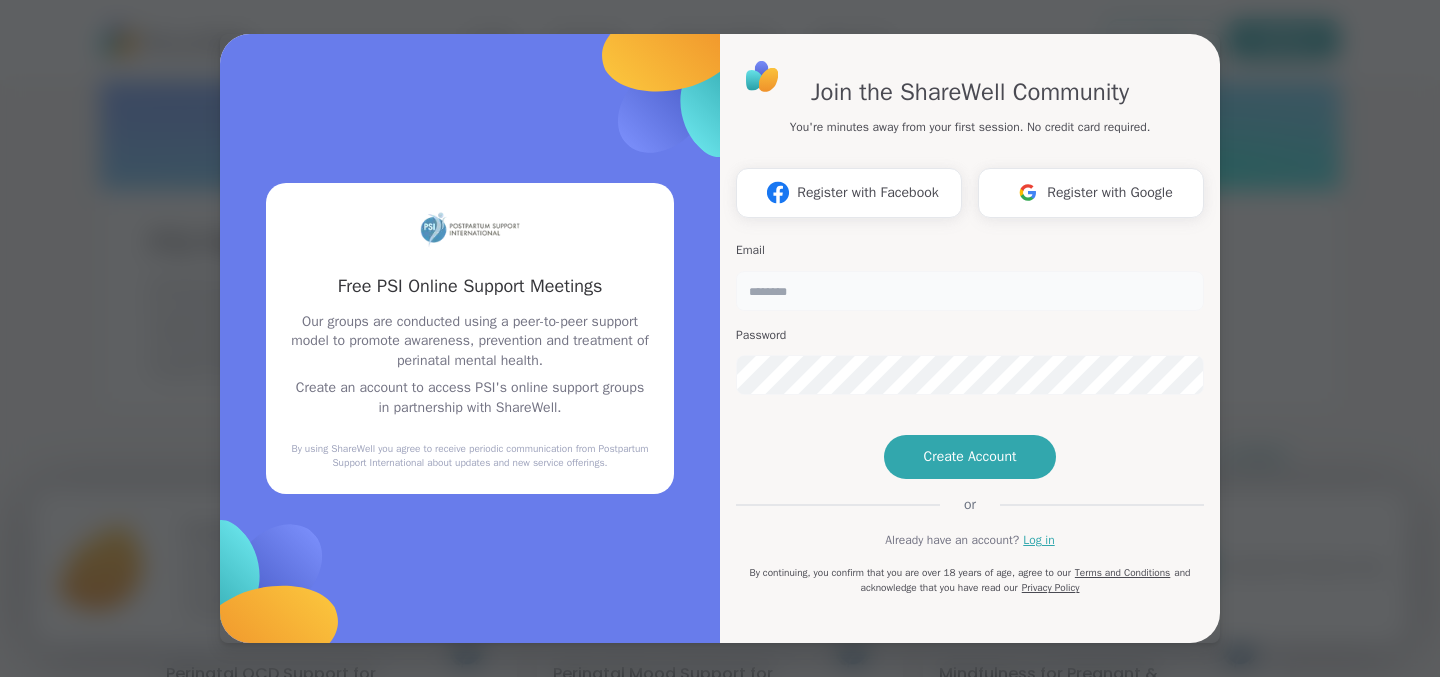 click at bounding box center [970, 291] 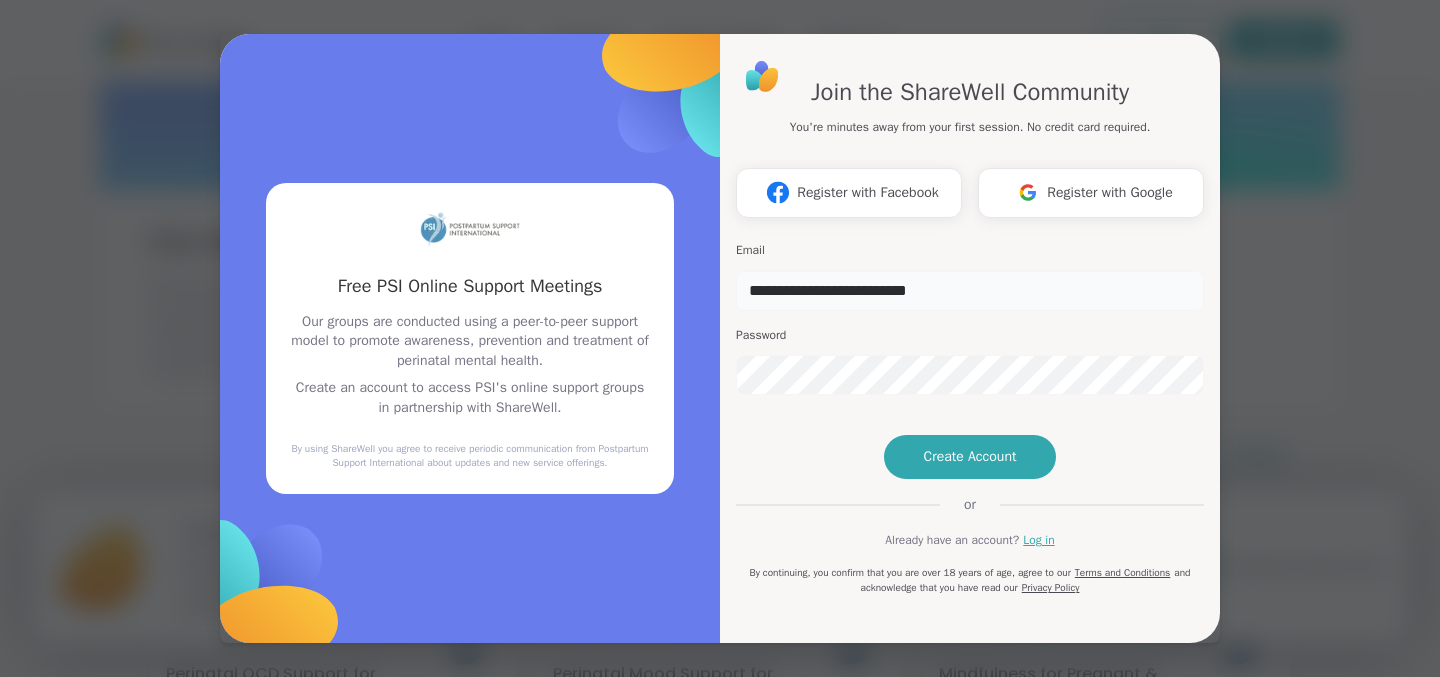 type on "**********" 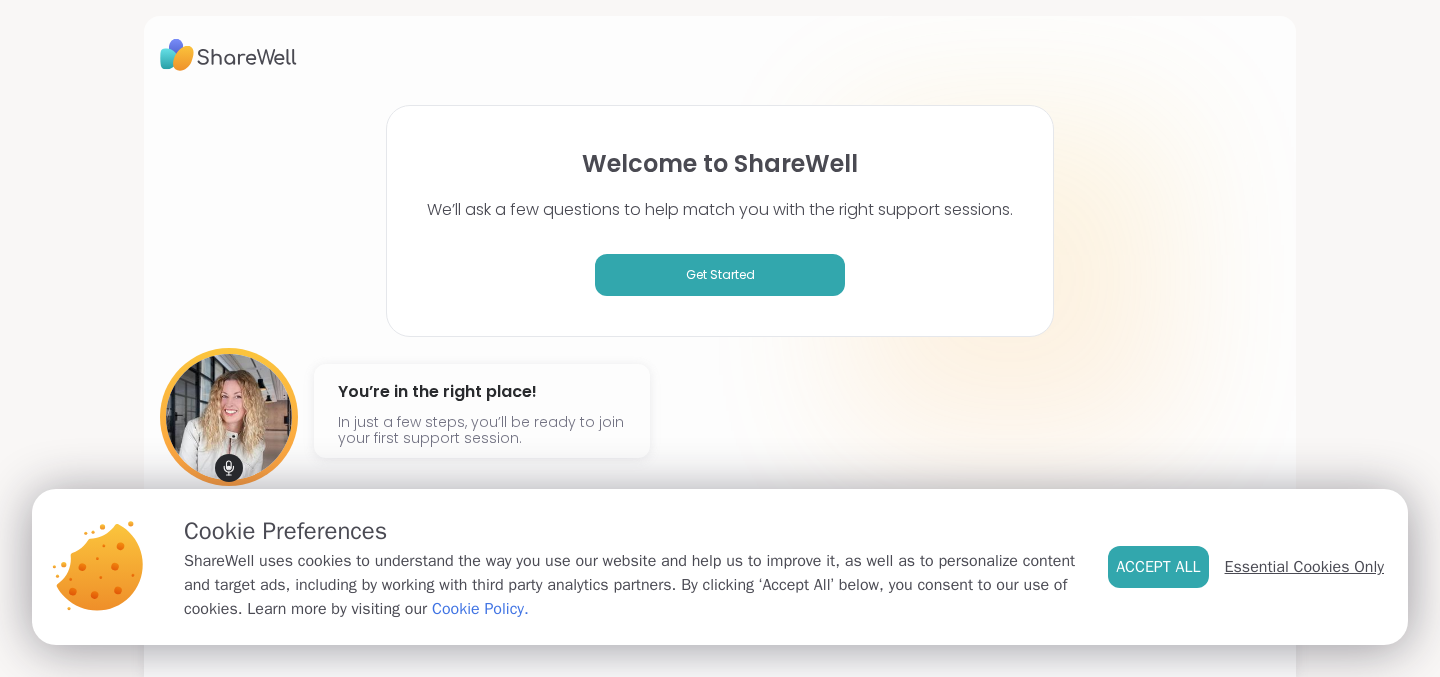 click on "Essential Cookies Only" at bounding box center (1304, 567) 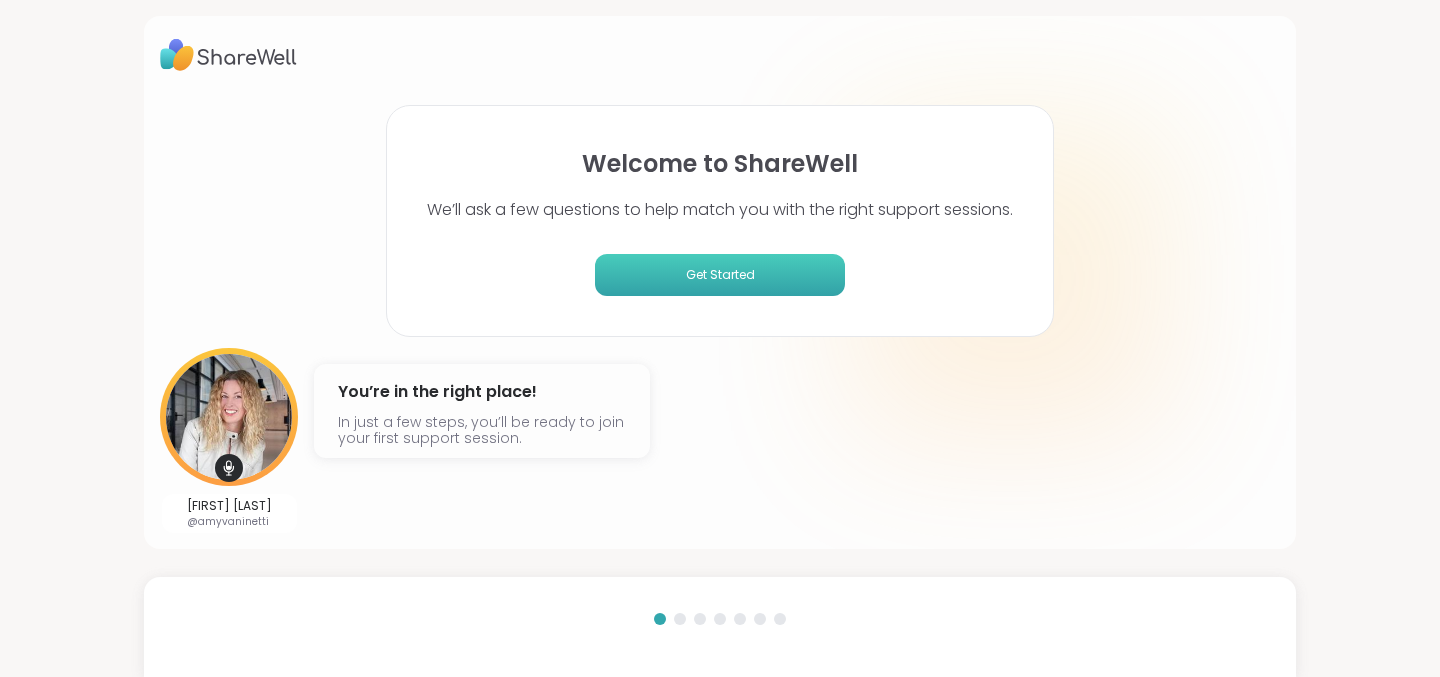 click on "Get Started" at bounding box center (720, 275) 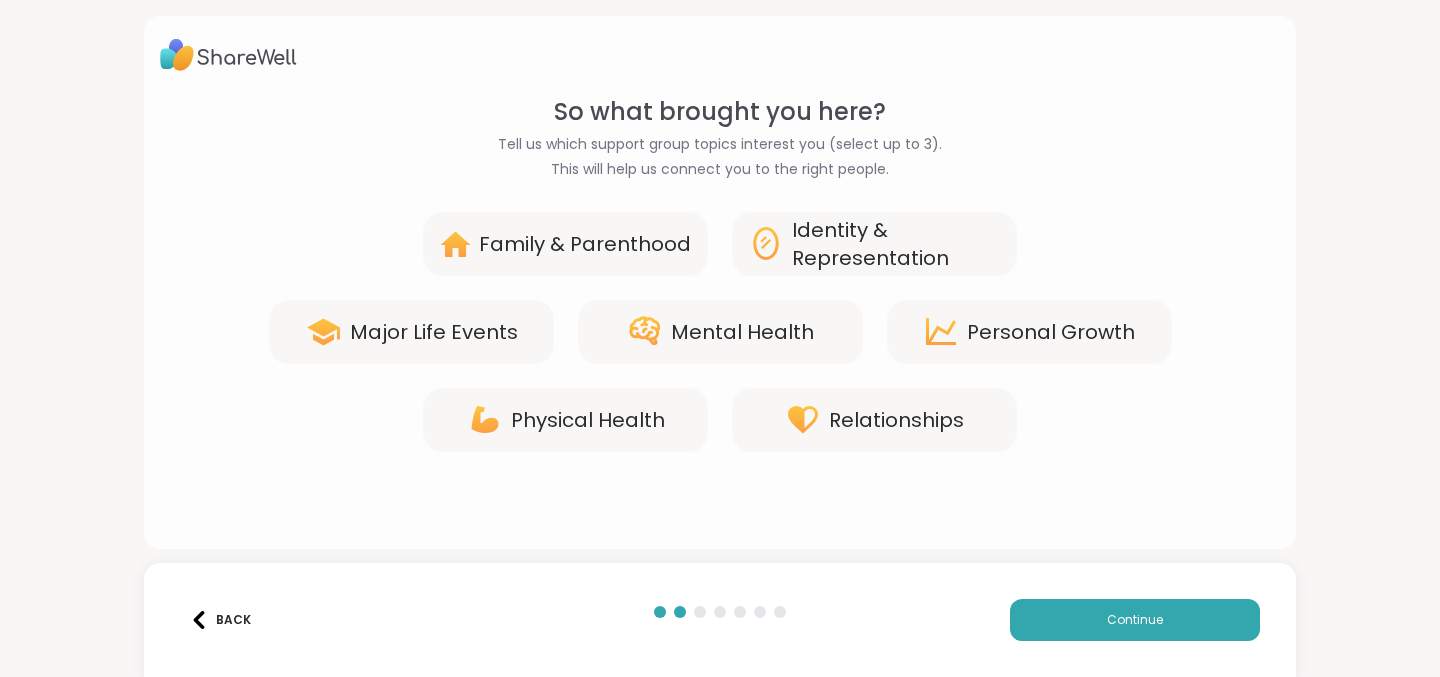 click on "Family & Parenthood" at bounding box center [585, 244] 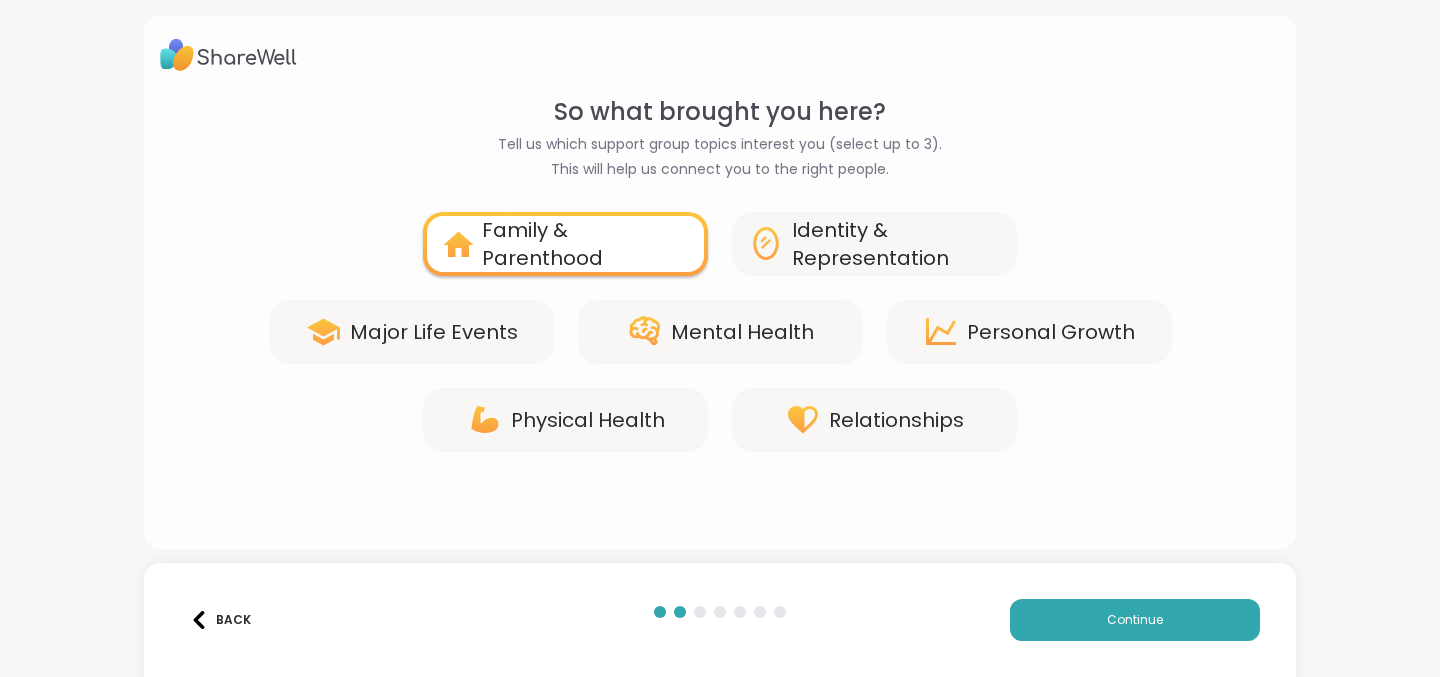 click on "Mental Health" at bounding box center (720, 332) 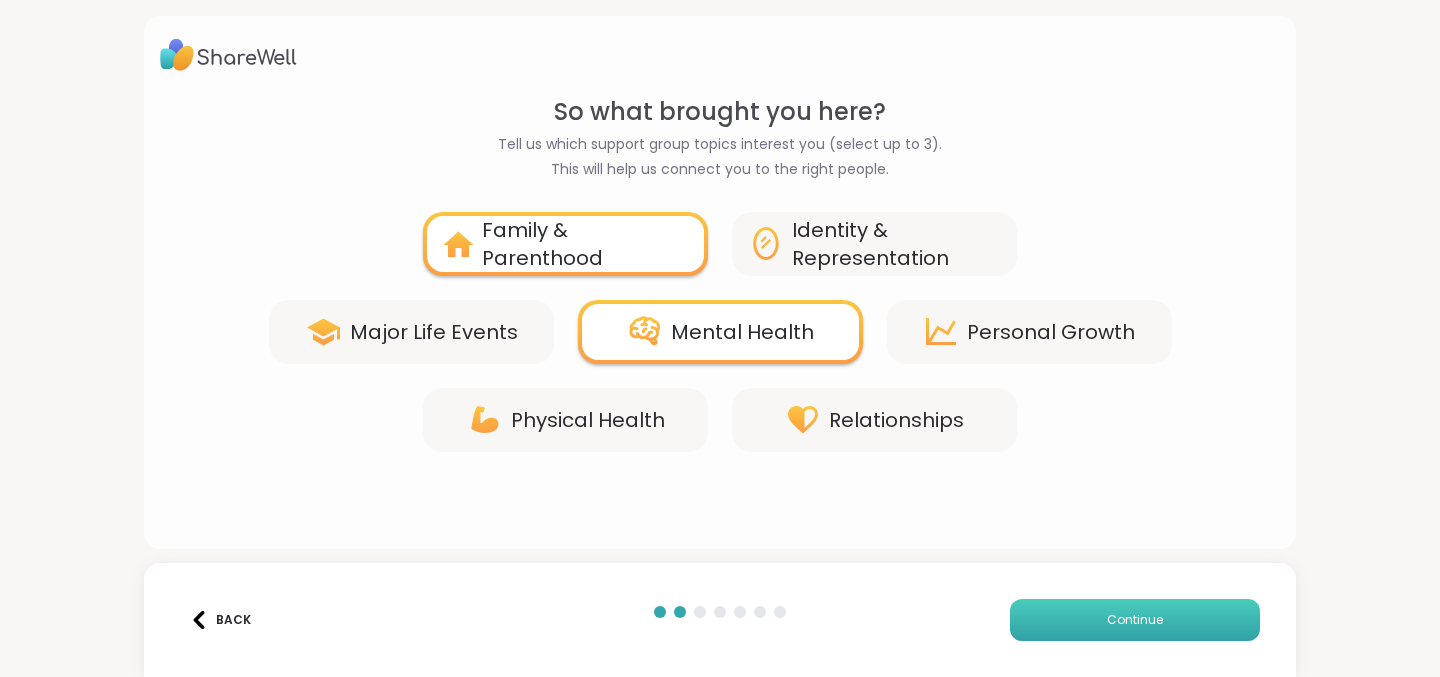 click on "Continue" at bounding box center (1135, 620) 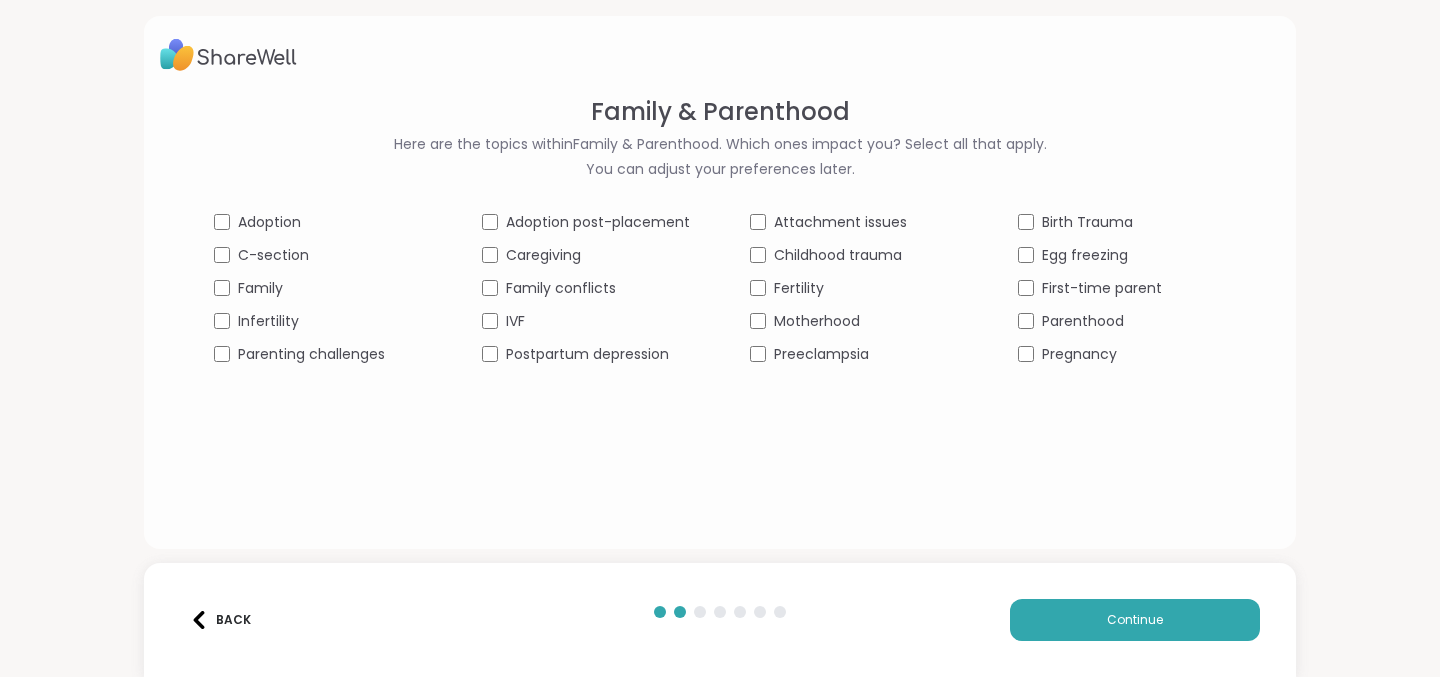 click on "Family" at bounding box center [260, 288] 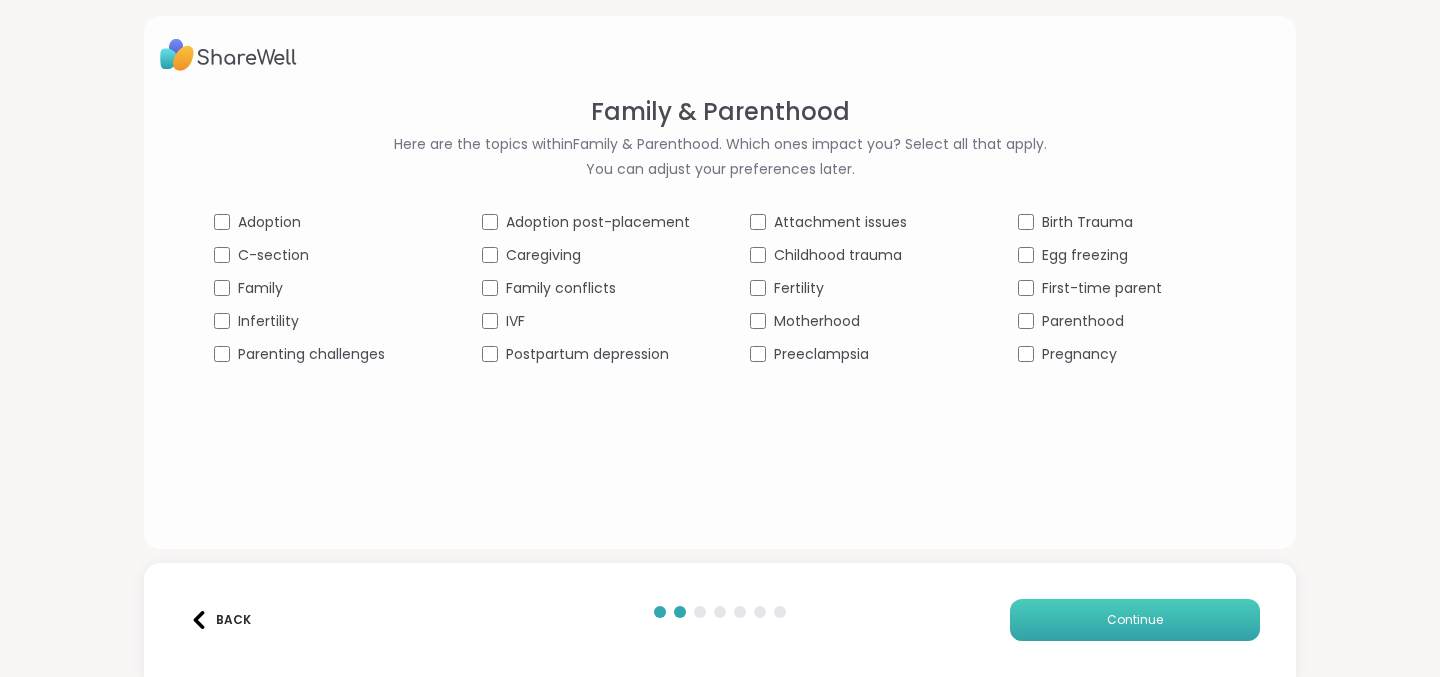 click on "Continue" at bounding box center [1135, 620] 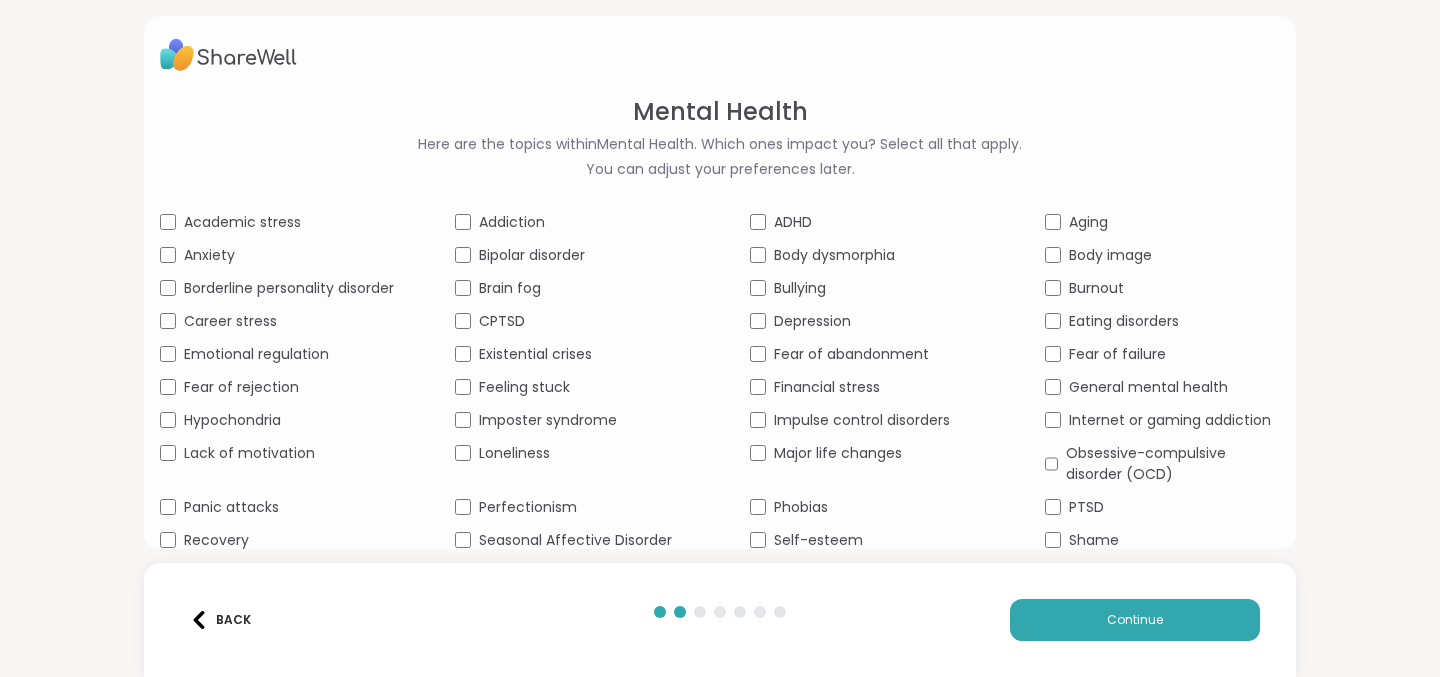 click on "Anxiety" at bounding box center [209, 255] 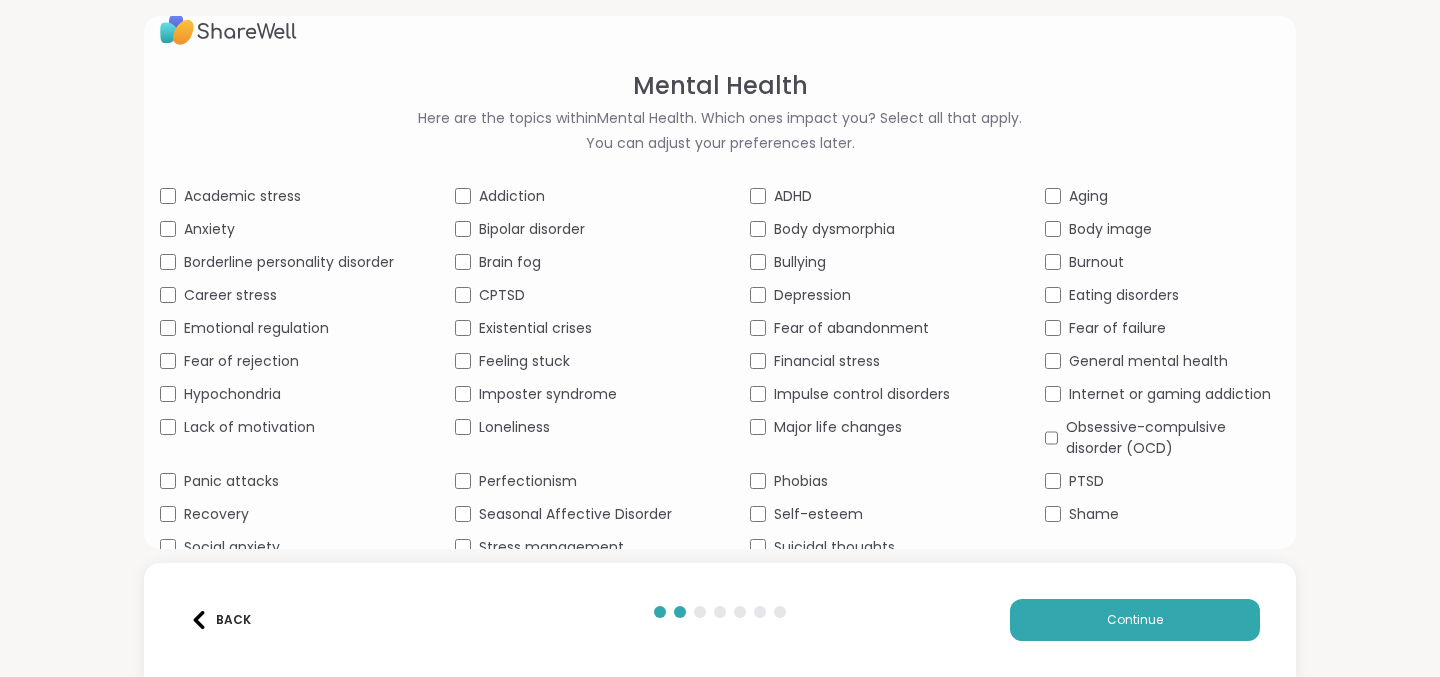 click on "Emotional regulation" at bounding box center (256, 328) 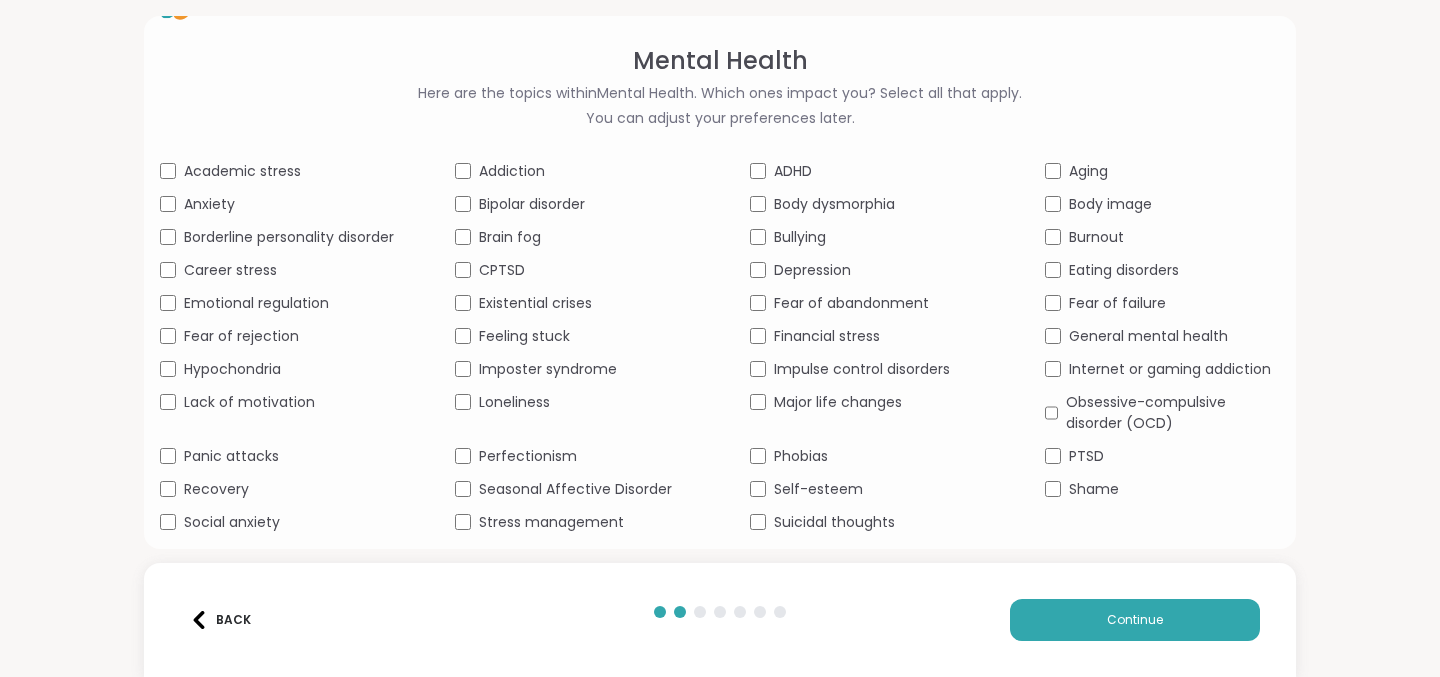 click on "Social anxiety" at bounding box center (232, 522) 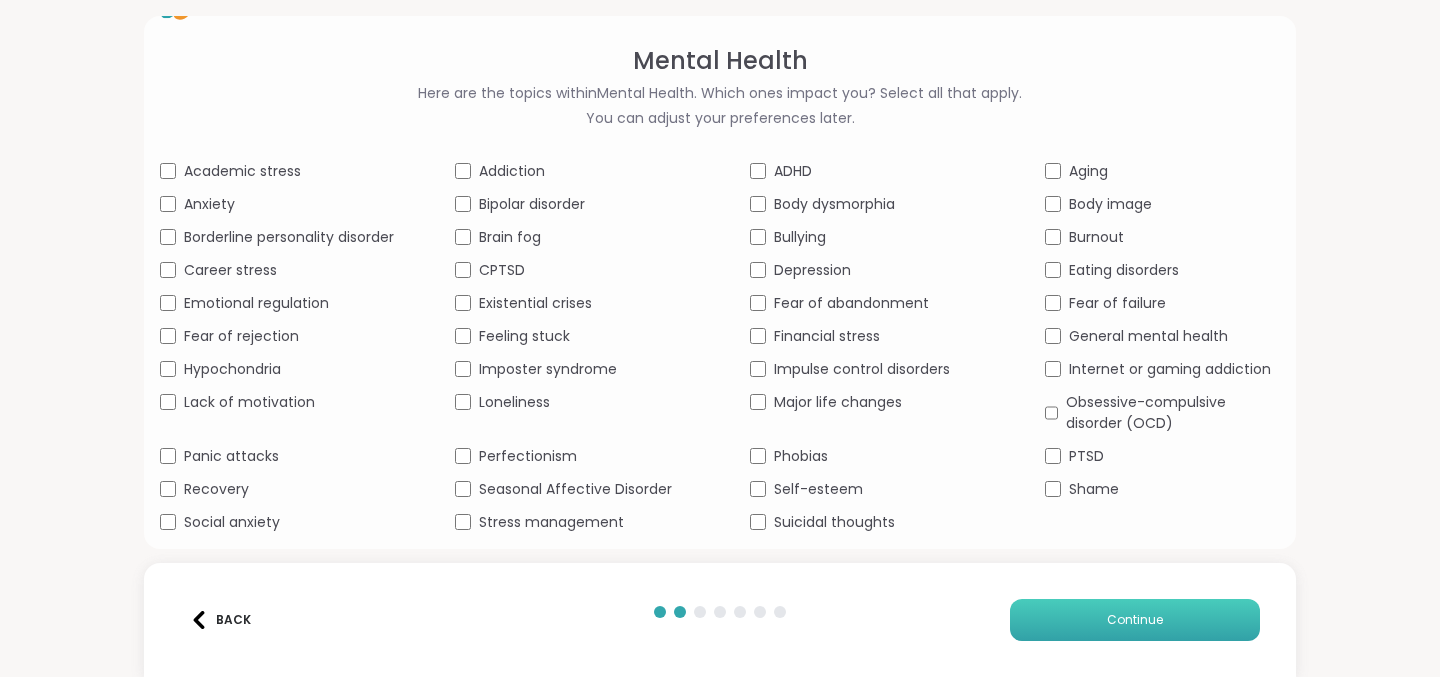 click on "Continue" at bounding box center (1135, 620) 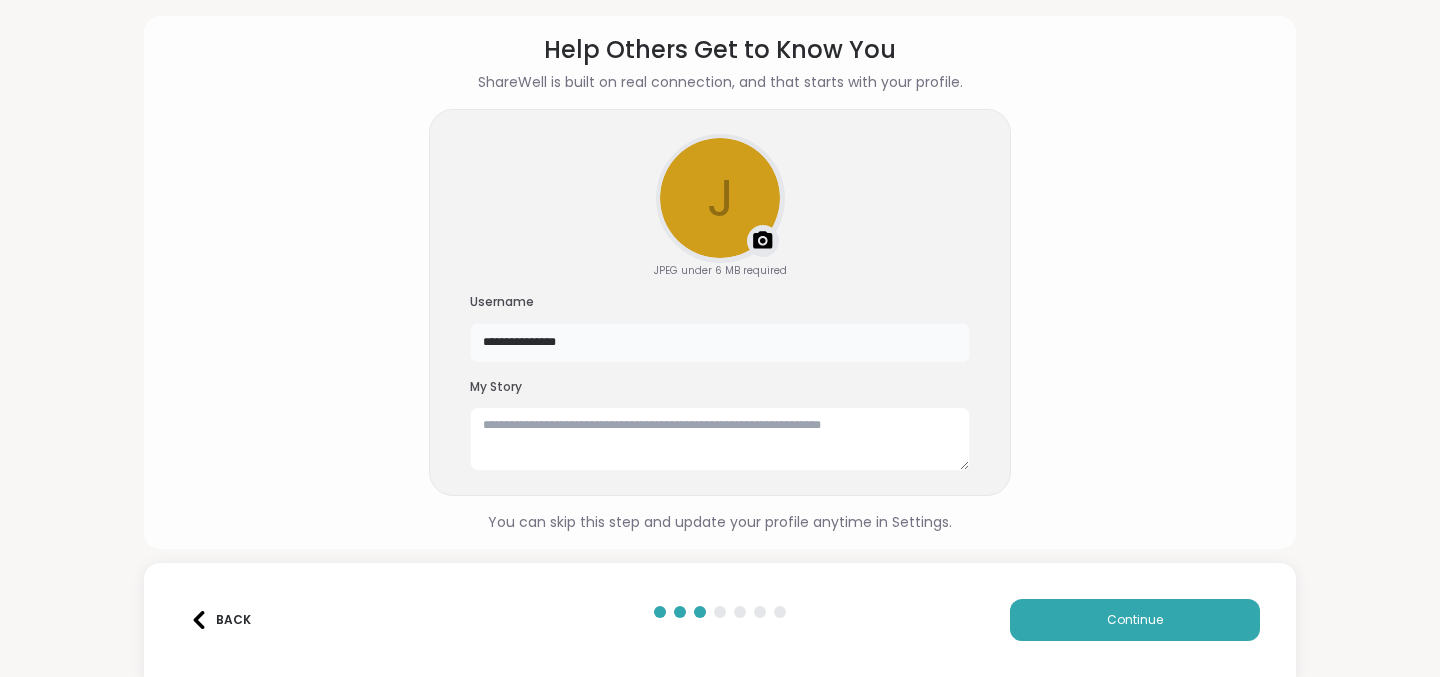 click on "**********" at bounding box center [720, 343] 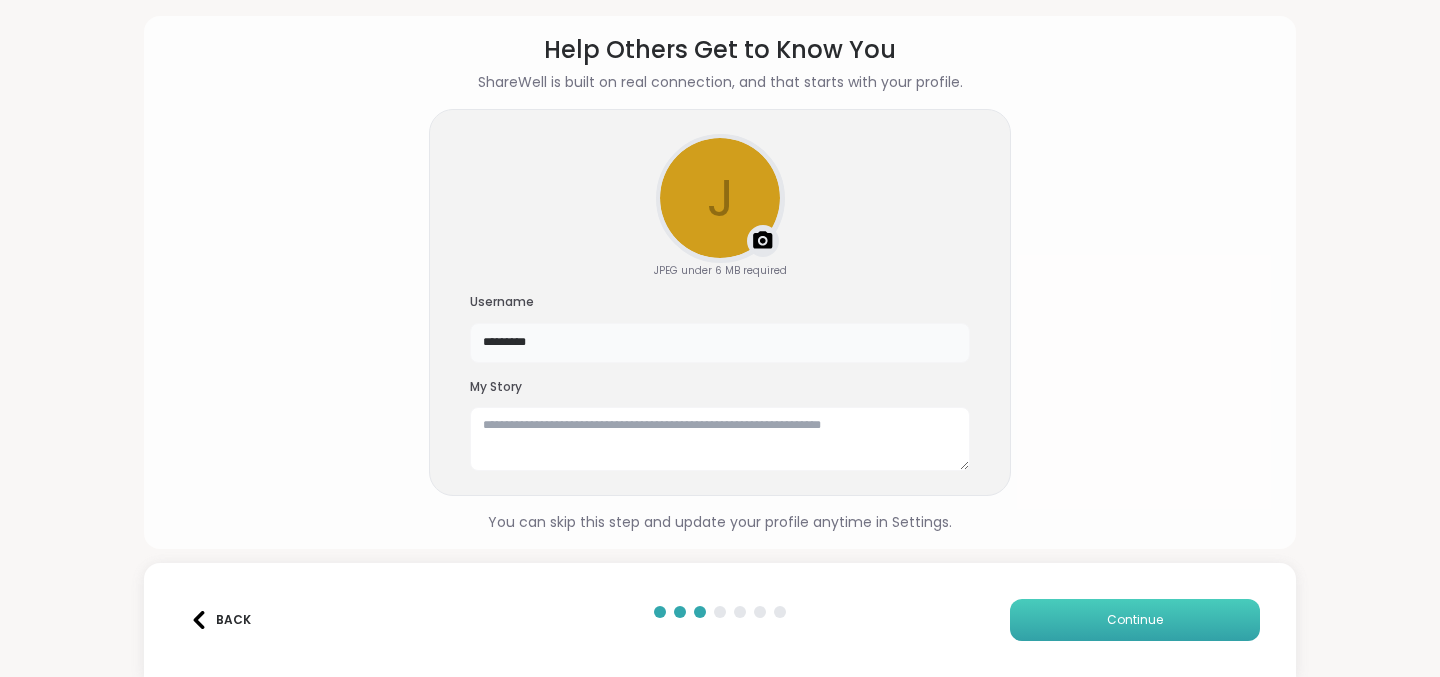 type on "*********" 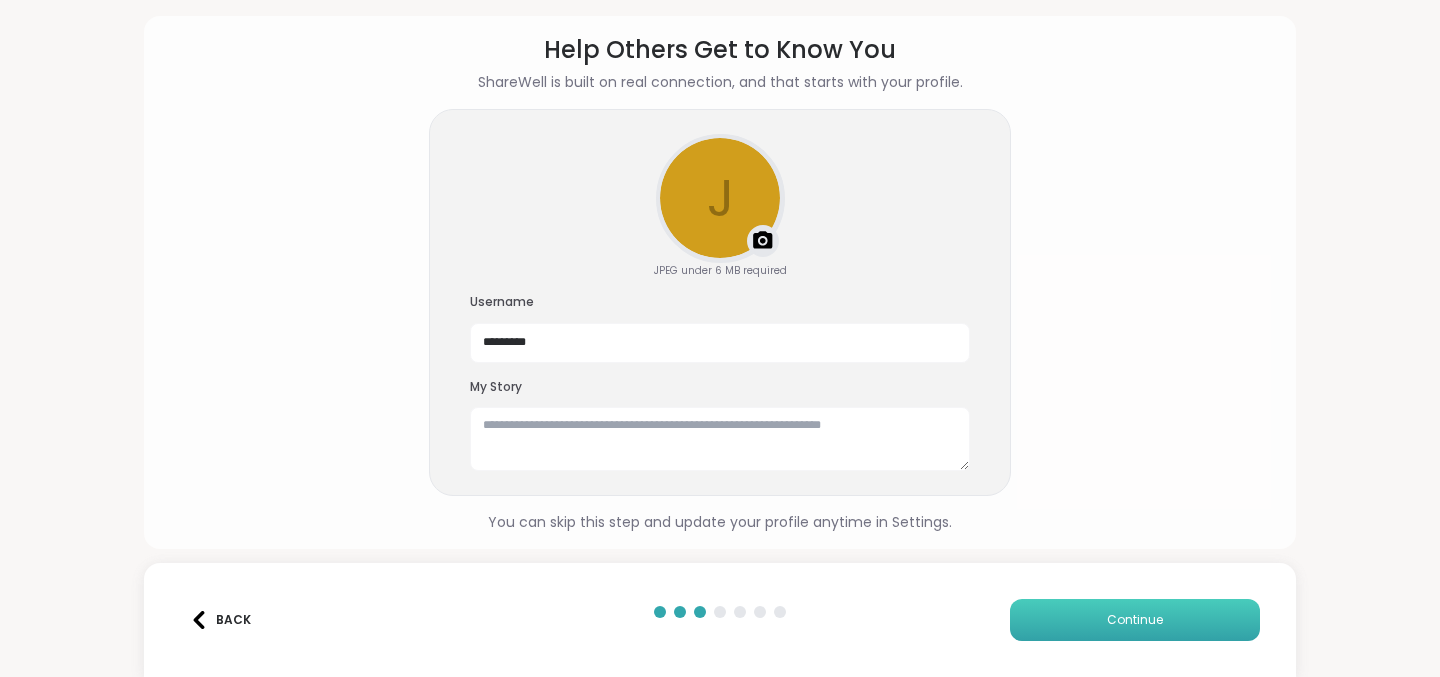 click on "Continue" at bounding box center [1135, 620] 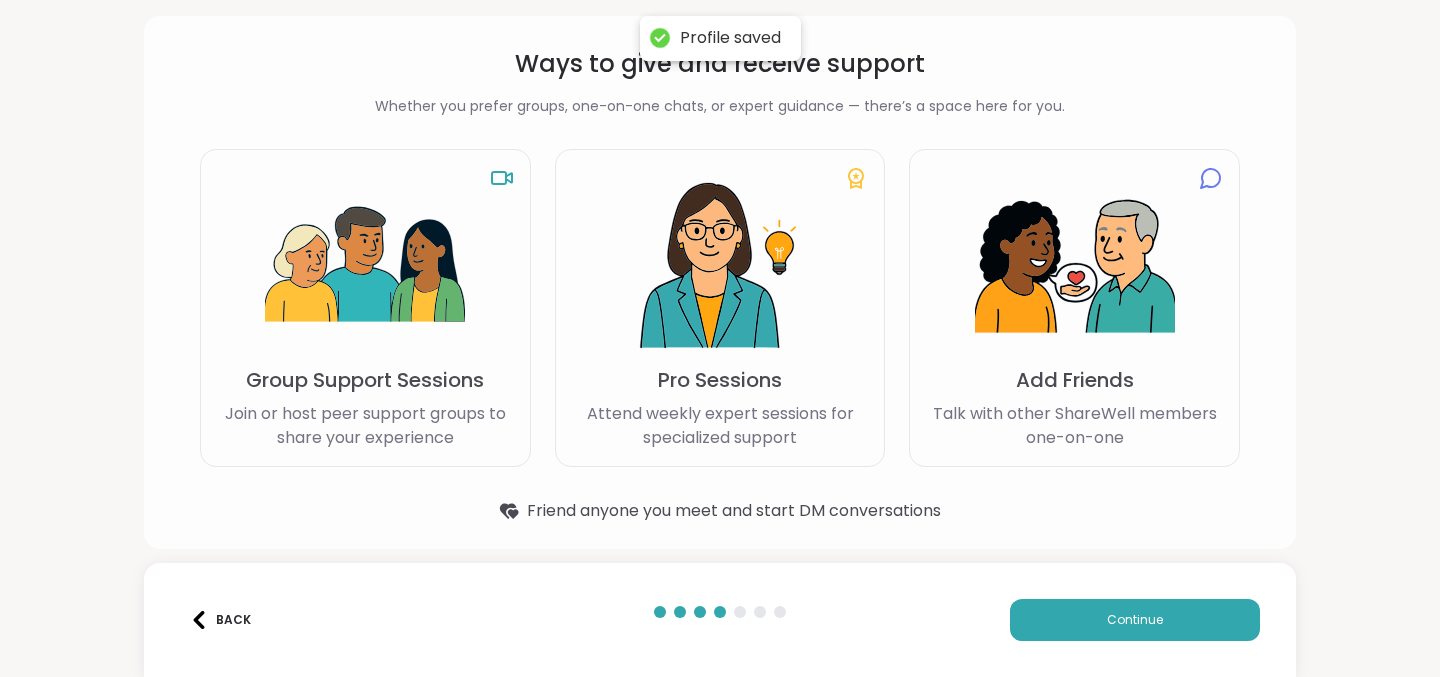 scroll, scrollTop: 68, scrollLeft: 0, axis: vertical 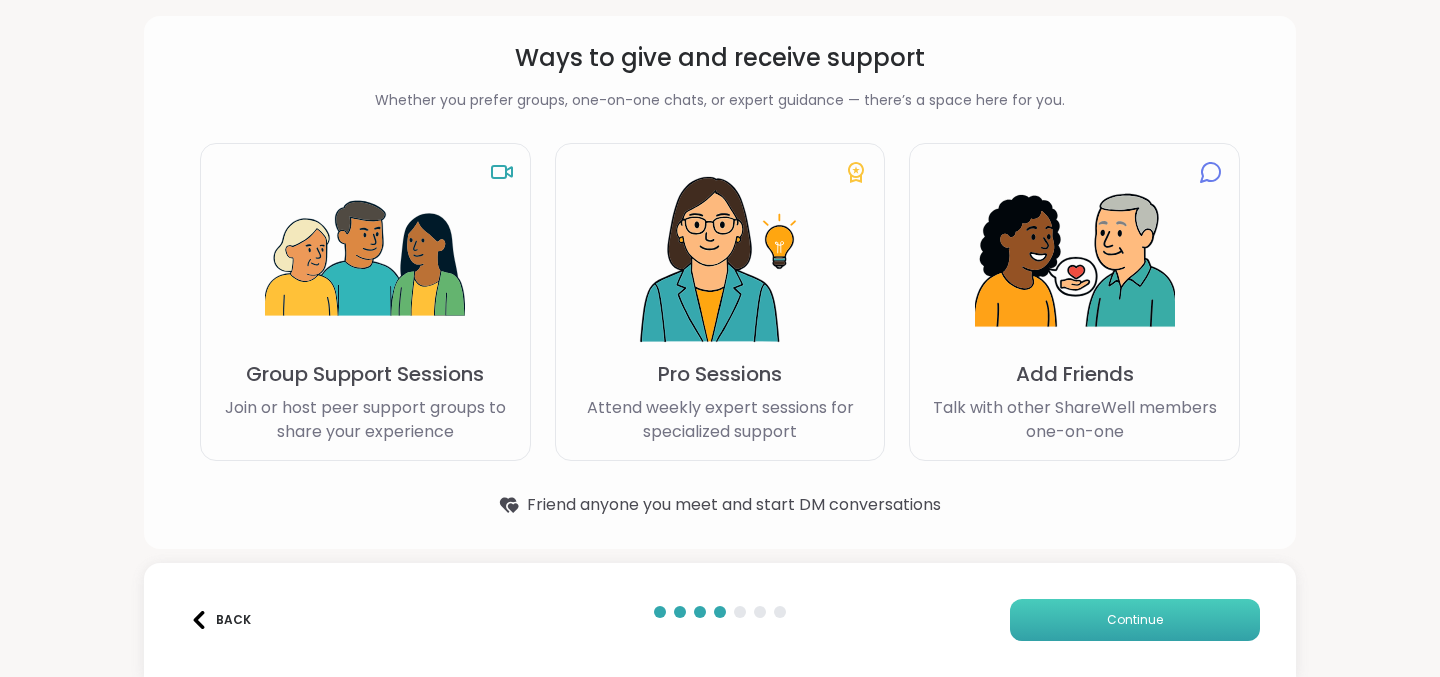 click on "Continue" at bounding box center [1135, 620] 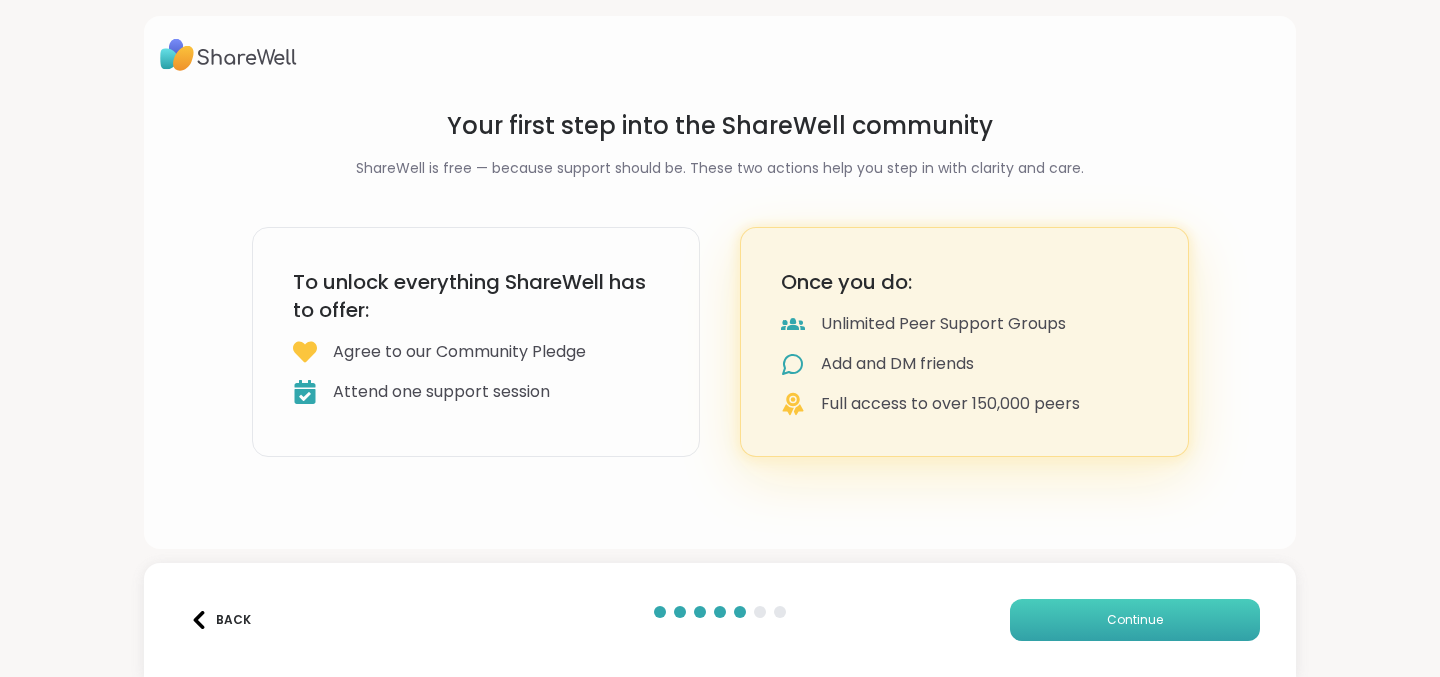 click on "Continue" at bounding box center [1135, 620] 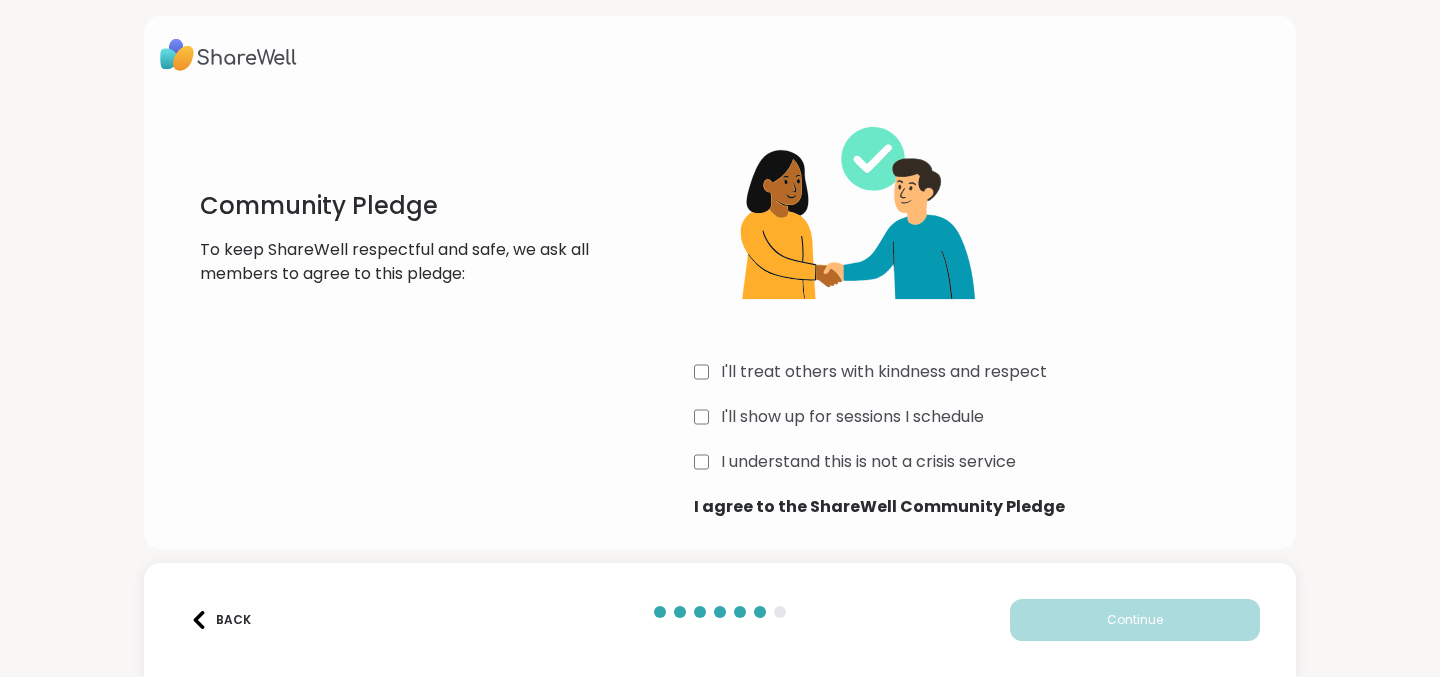 click on "I'll treat others with kindness and respect" at bounding box center [884, 372] 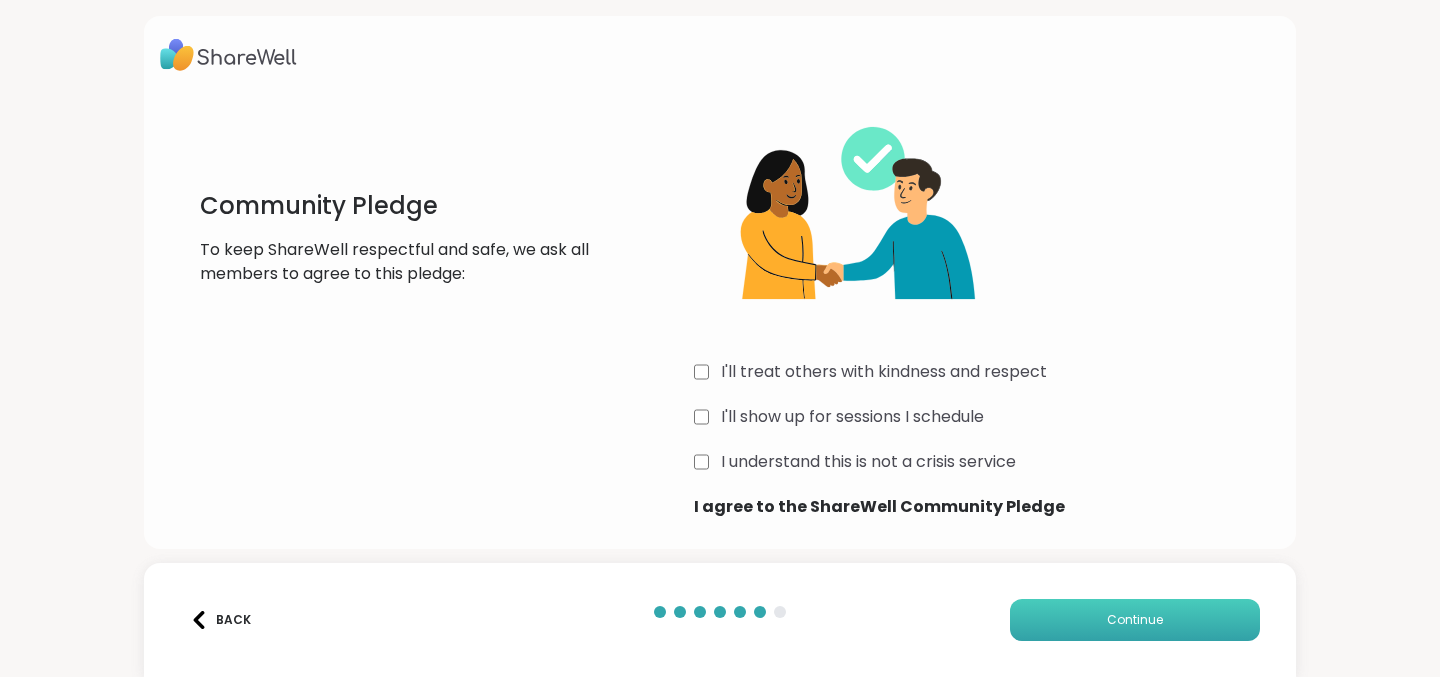 click on "Continue" at bounding box center (1135, 620) 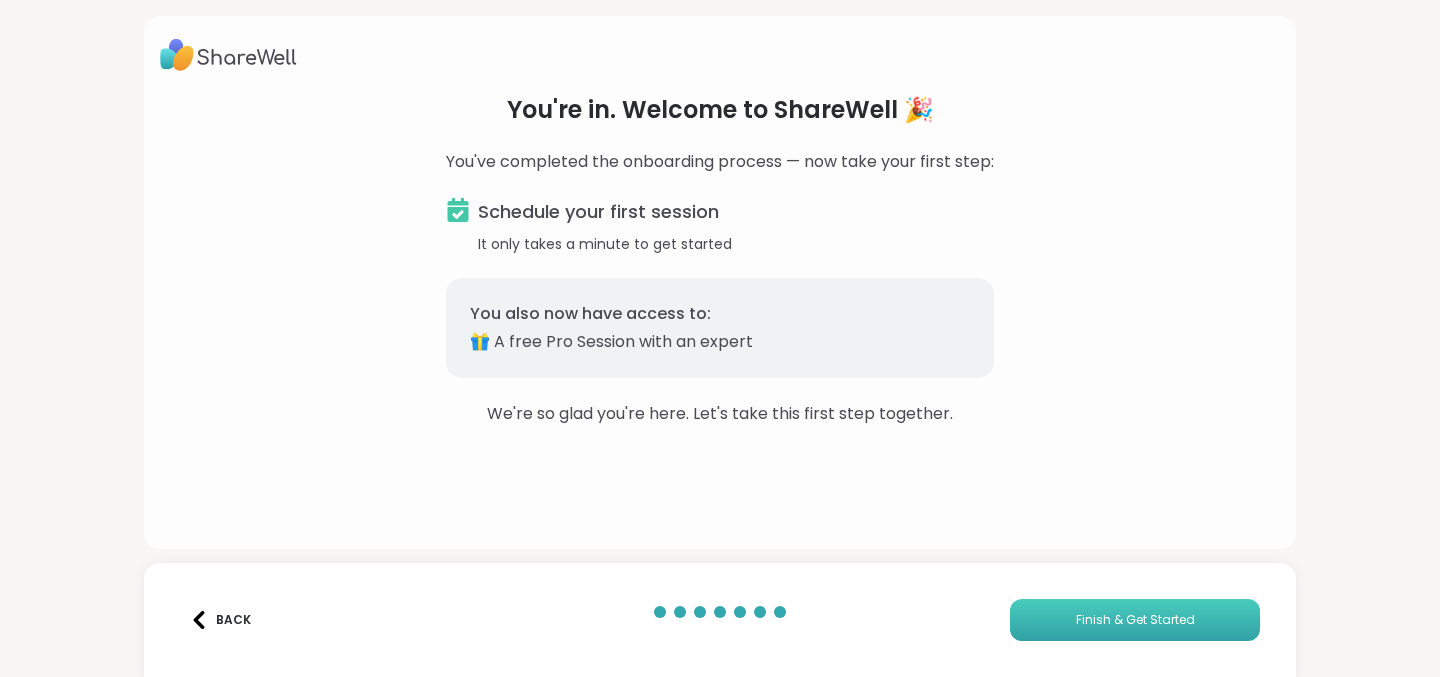 click on "Finish & Get Started" at bounding box center (1135, 620) 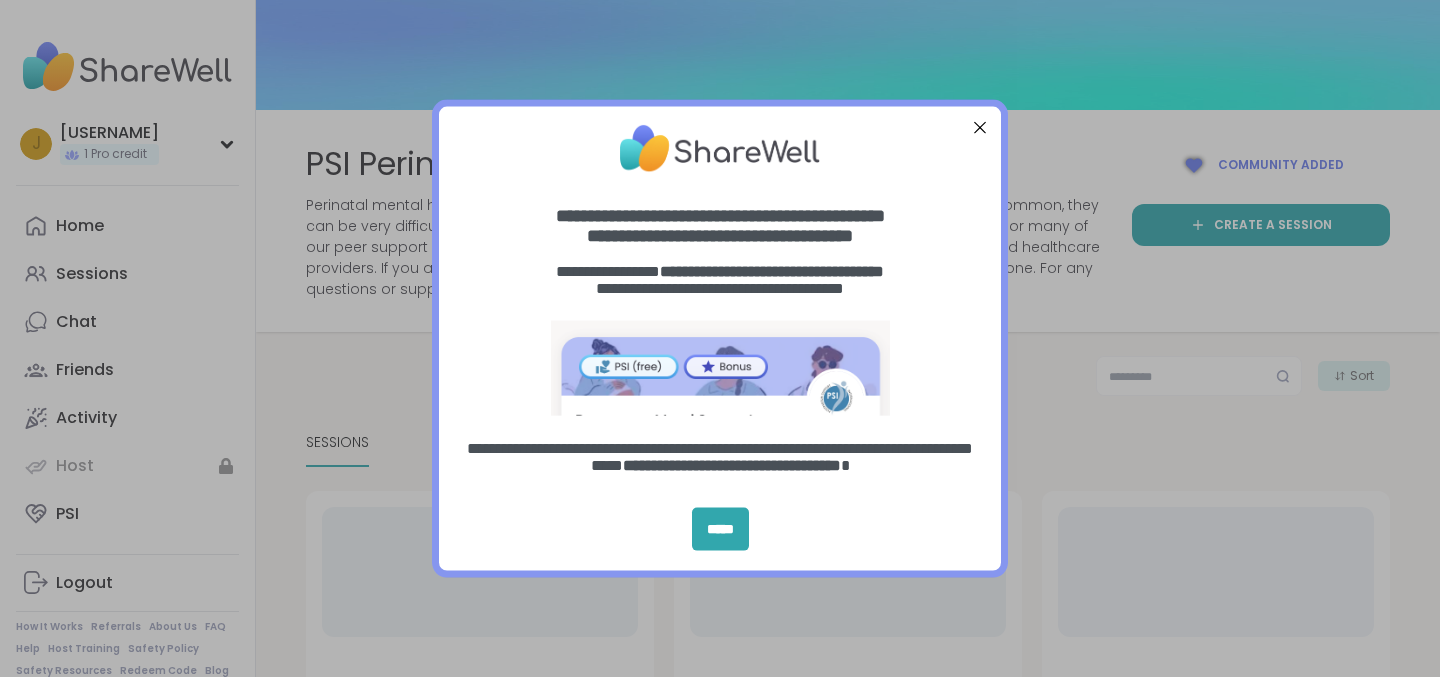 scroll, scrollTop: 0, scrollLeft: 0, axis: both 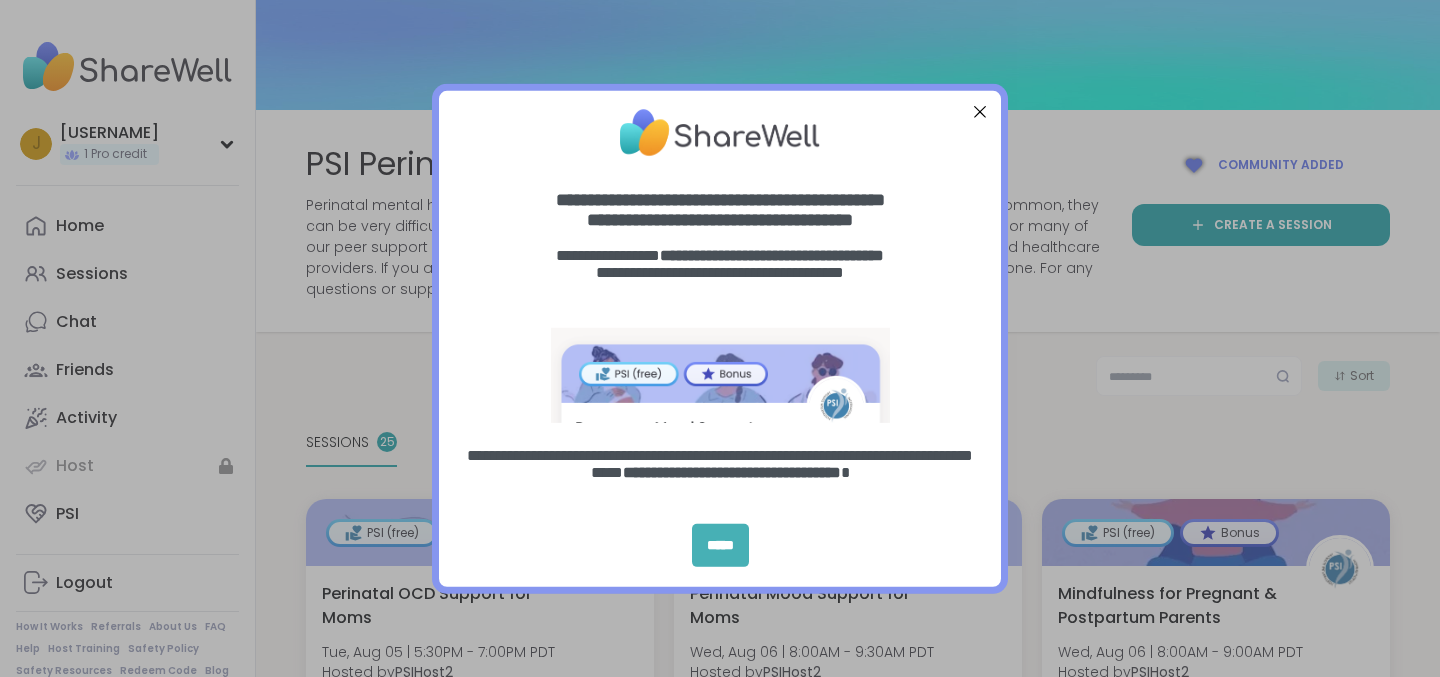 click on "*****" at bounding box center (720, 545) 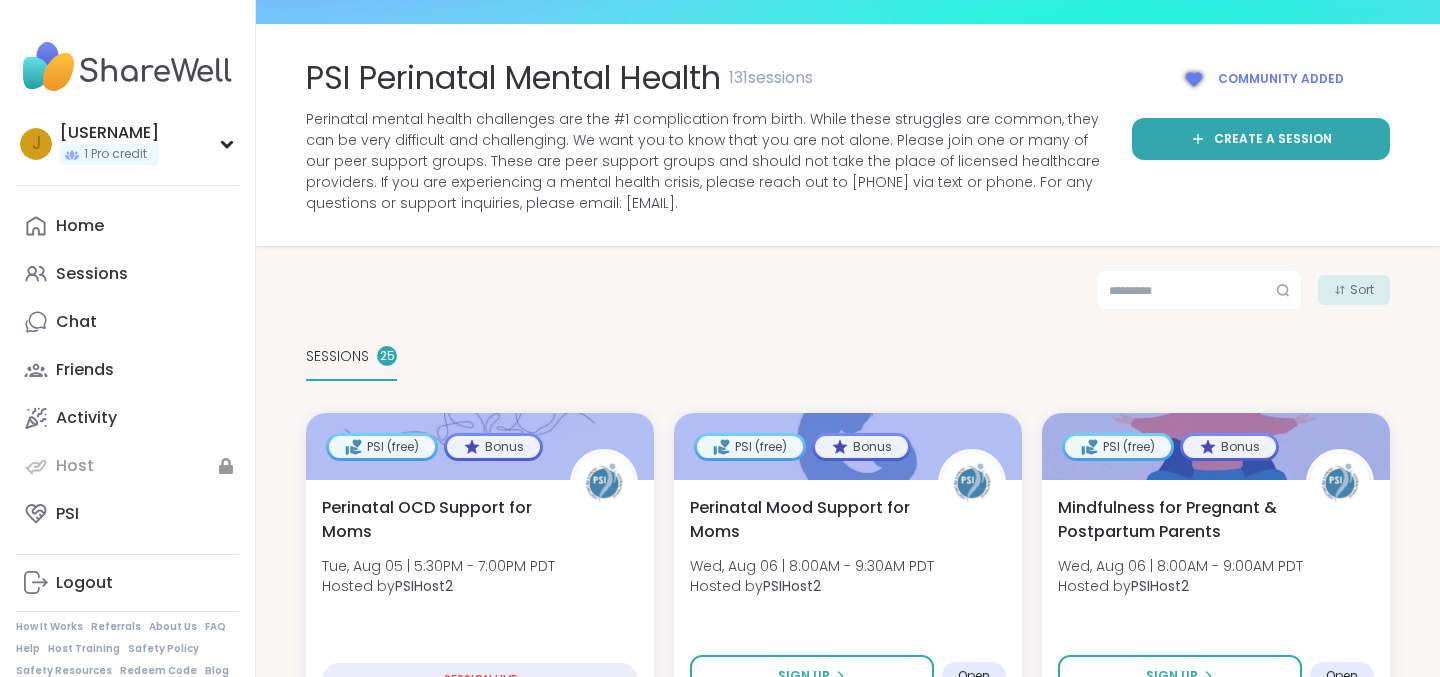 scroll, scrollTop: 98, scrollLeft: 0, axis: vertical 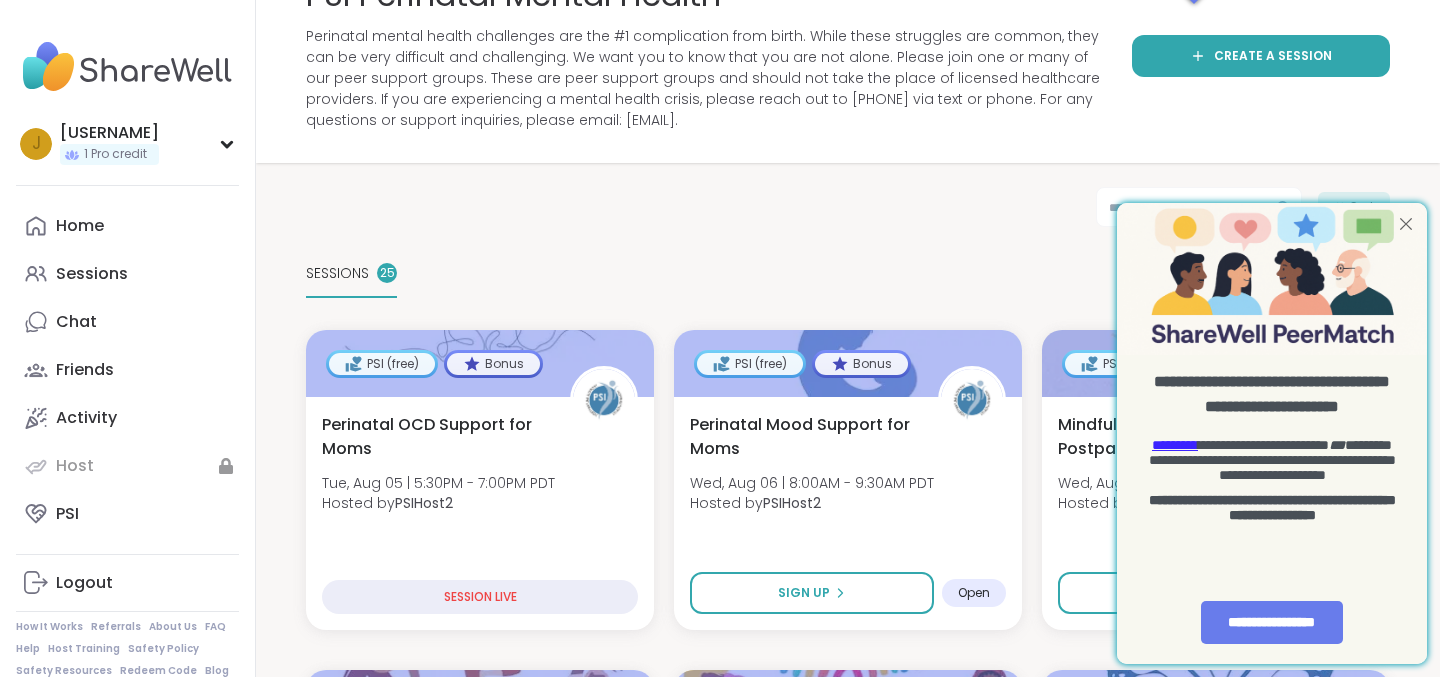 click at bounding box center (1406, 224) 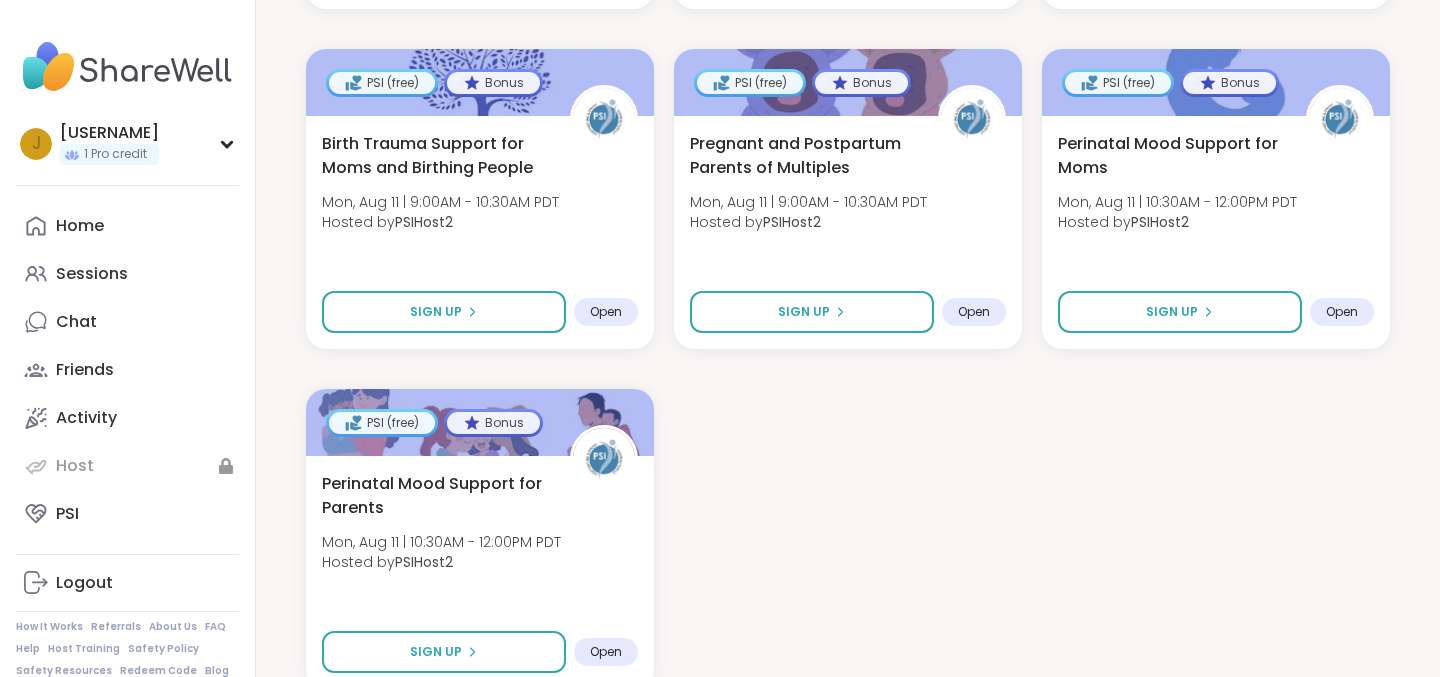 scroll, scrollTop: 2811, scrollLeft: 0, axis: vertical 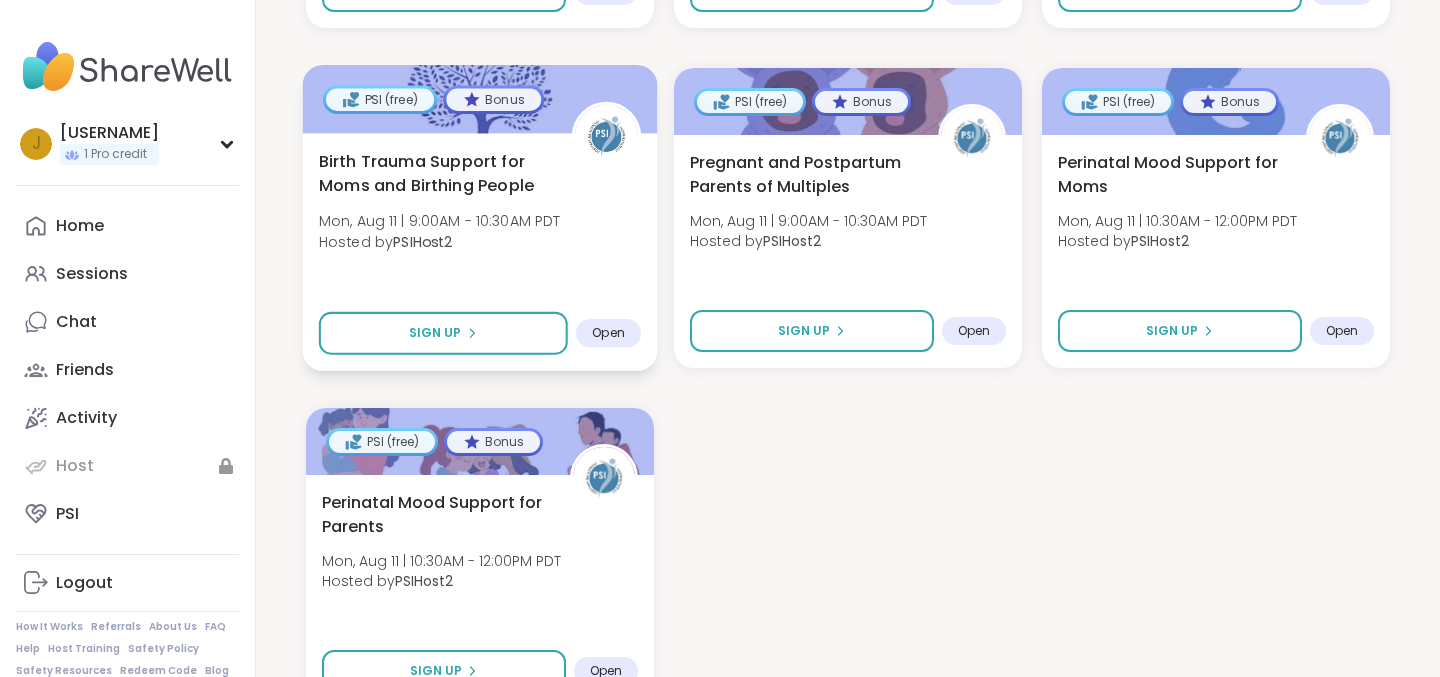 click on "Birth Trauma Support for Moms and Birthing People" at bounding box center [434, 173] 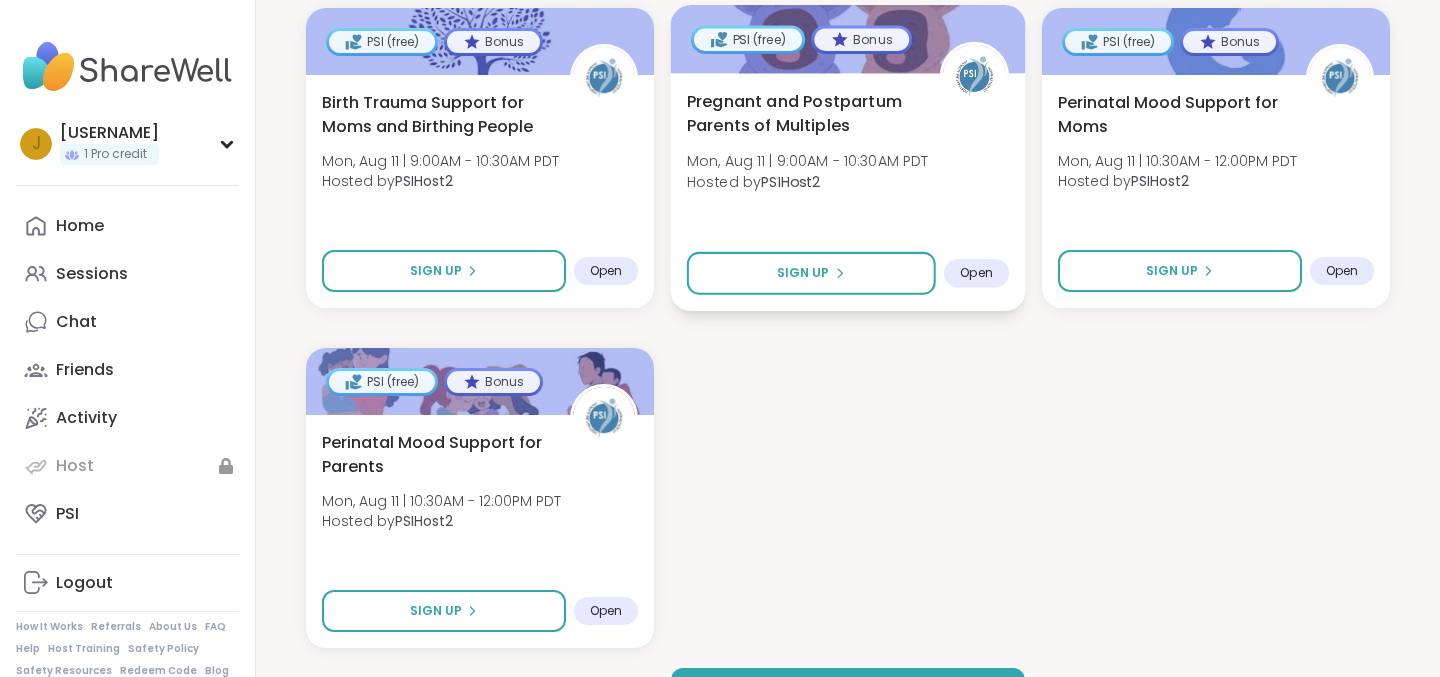 scroll, scrollTop: 2968, scrollLeft: 0, axis: vertical 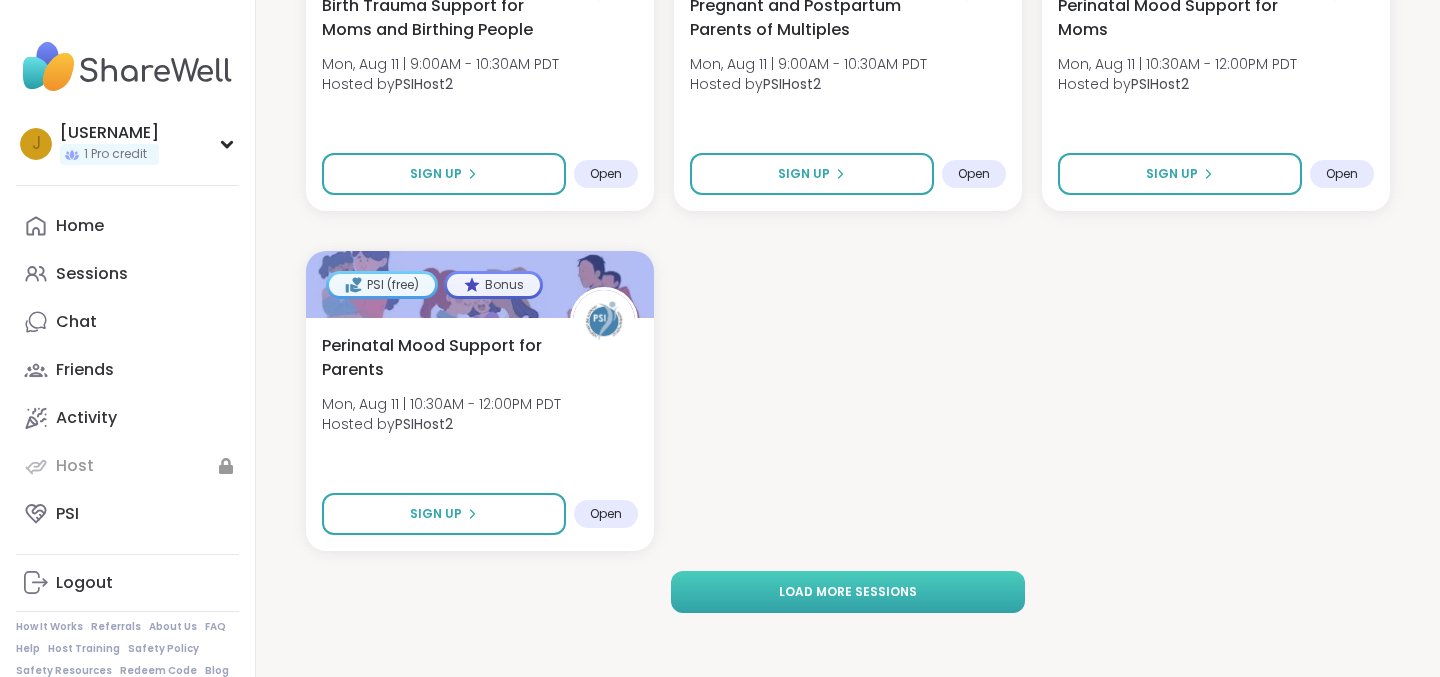 click on "Load more sessions" at bounding box center [847, 592] 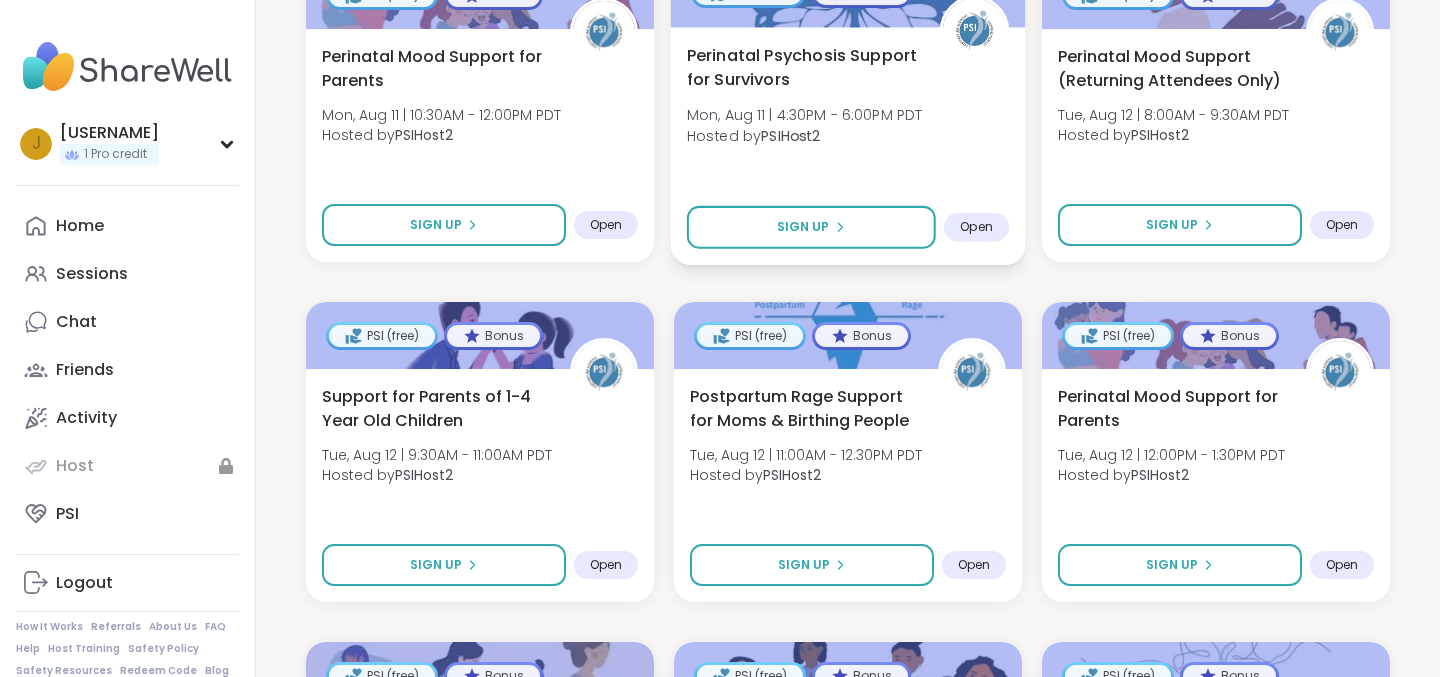 scroll, scrollTop: 3262, scrollLeft: 0, axis: vertical 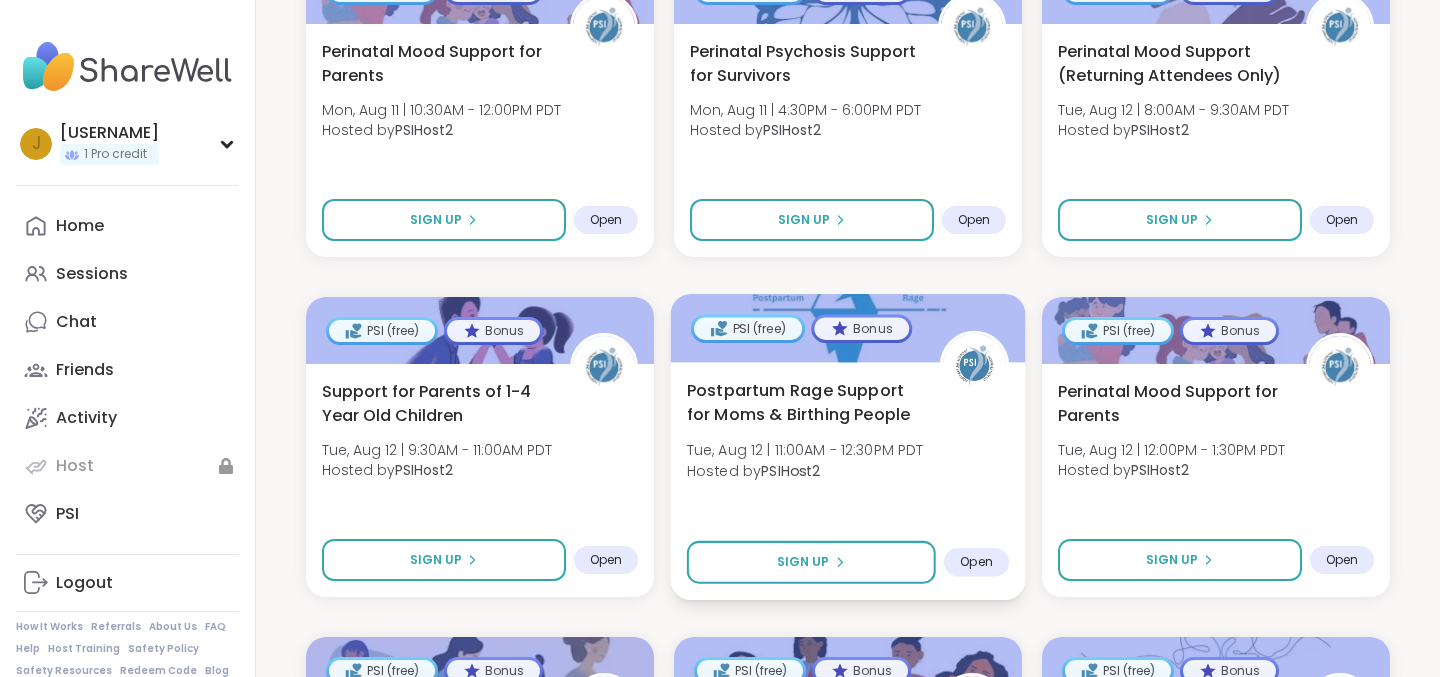 click on "Postpartum Rage Support for Moms & Birthing People" at bounding box center [802, 402] 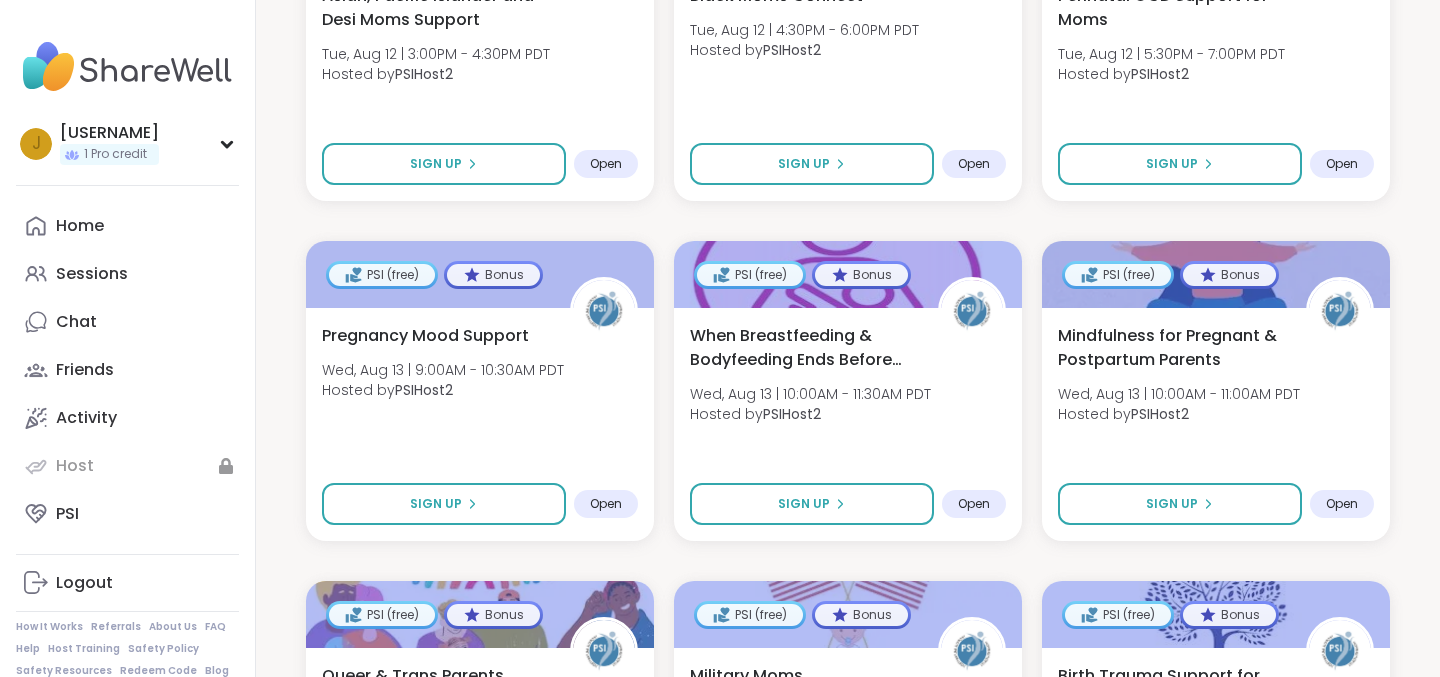 scroll, scrollTop: 4008, scrollLeft: 0, axis: vertical 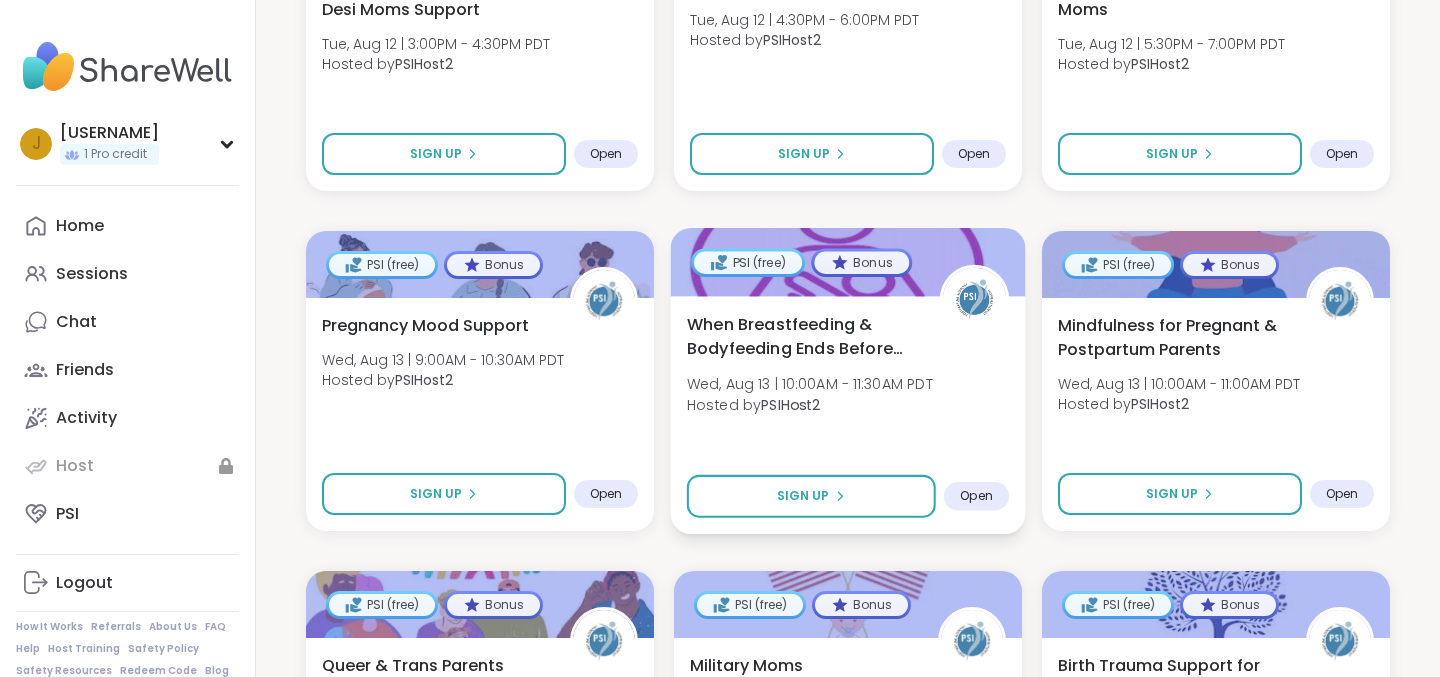 click on "When Breastfeeding & Bodyfeeding Ends Before Ready" at bounding box center [802, 336] 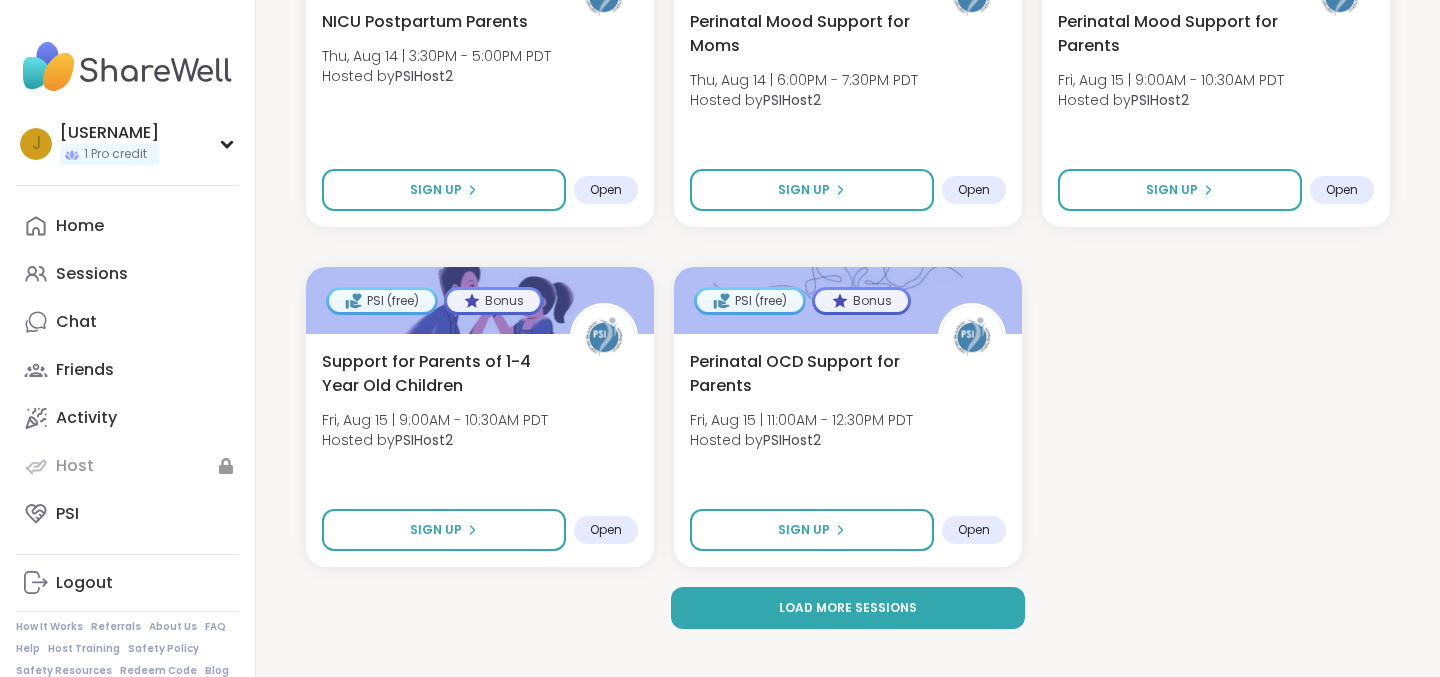 scroll, scrollTop: 5688, scrollLeft: 0, axis: vertical 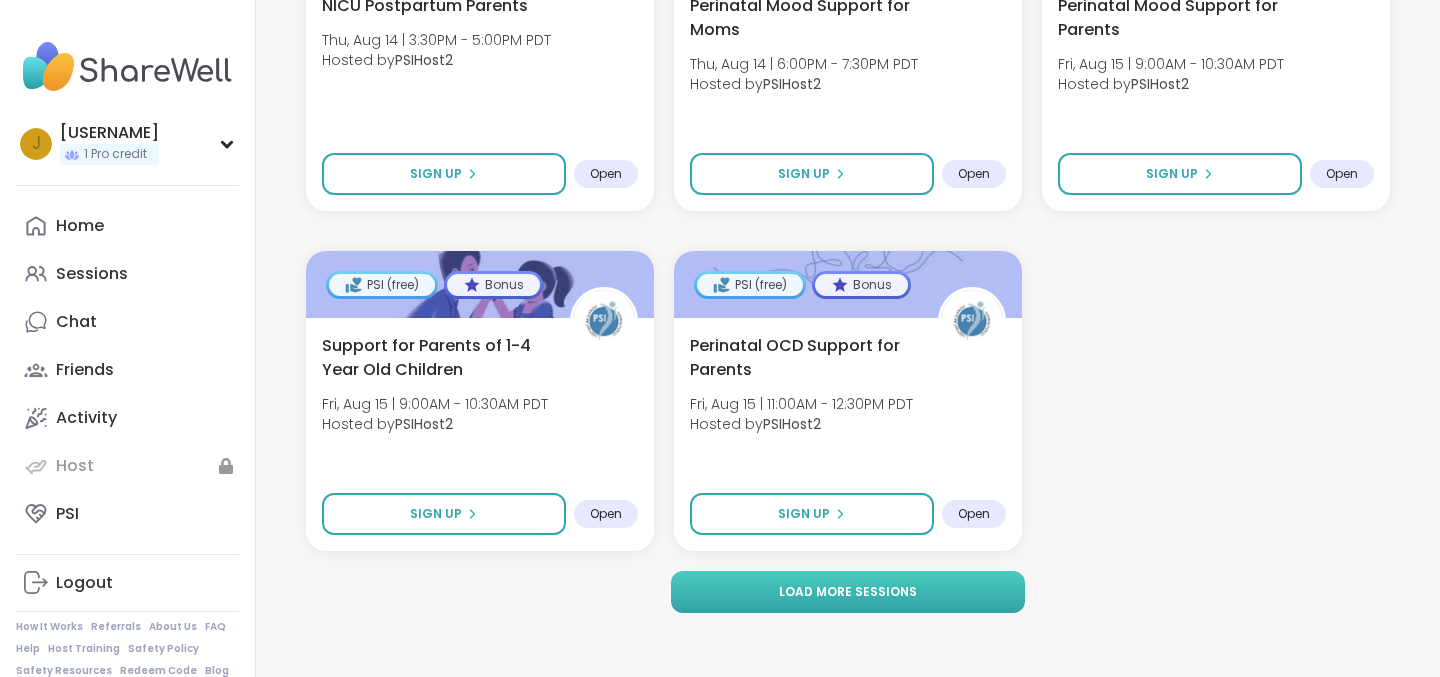 click on "Load more sessions" at bounding box center (847, 592) 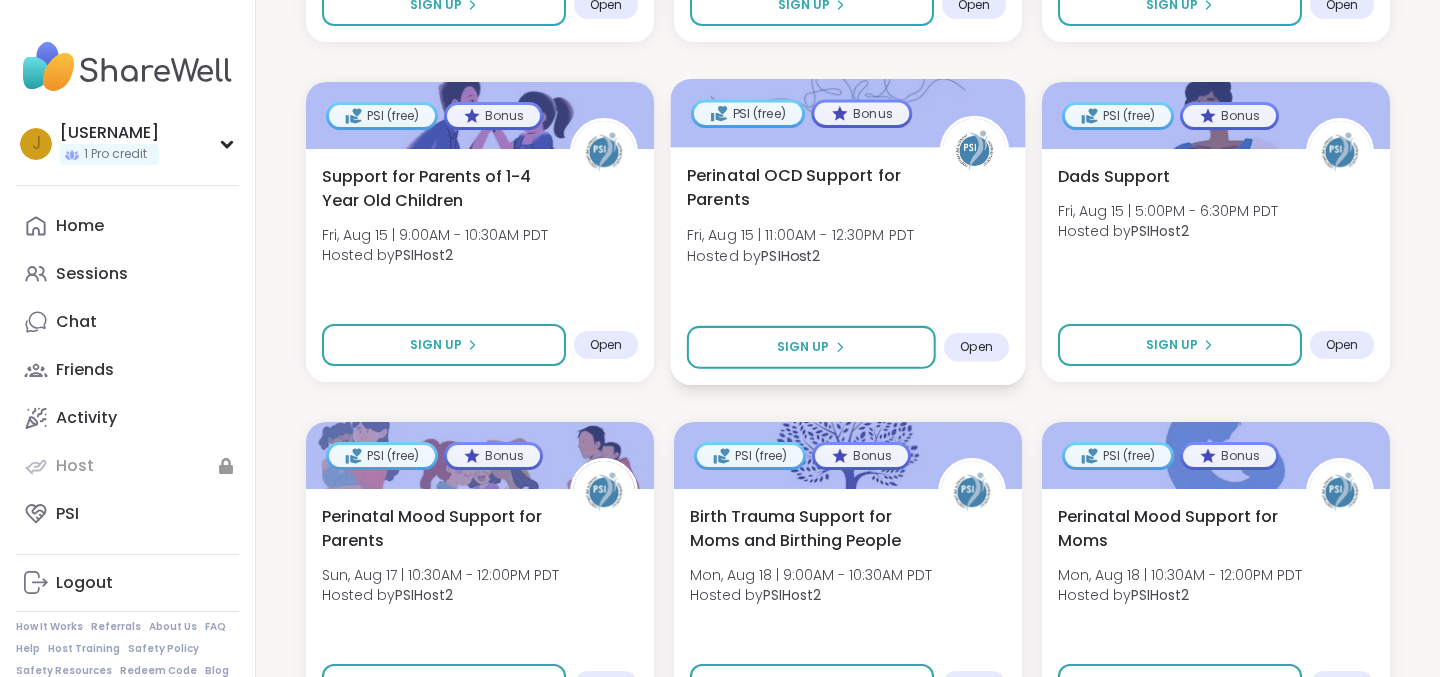 scroll, scrollTop: 5873, scrollLeft: 0, axis: vertical 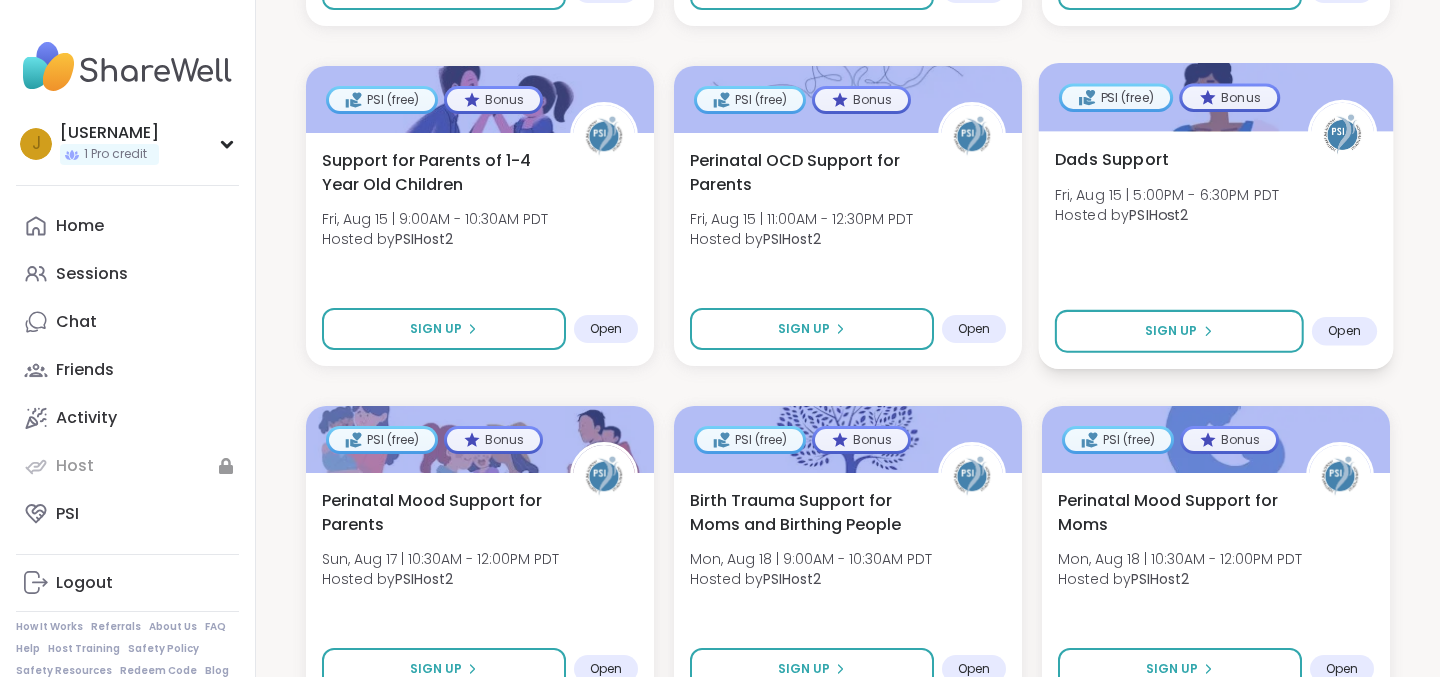click on "Dads Support Fri, Aug 15 | 5:00PM - 6:30PM [TIMEZONE] Hosted by PSIHost2 Sign Up Open" at bounding box center [1216, 250] 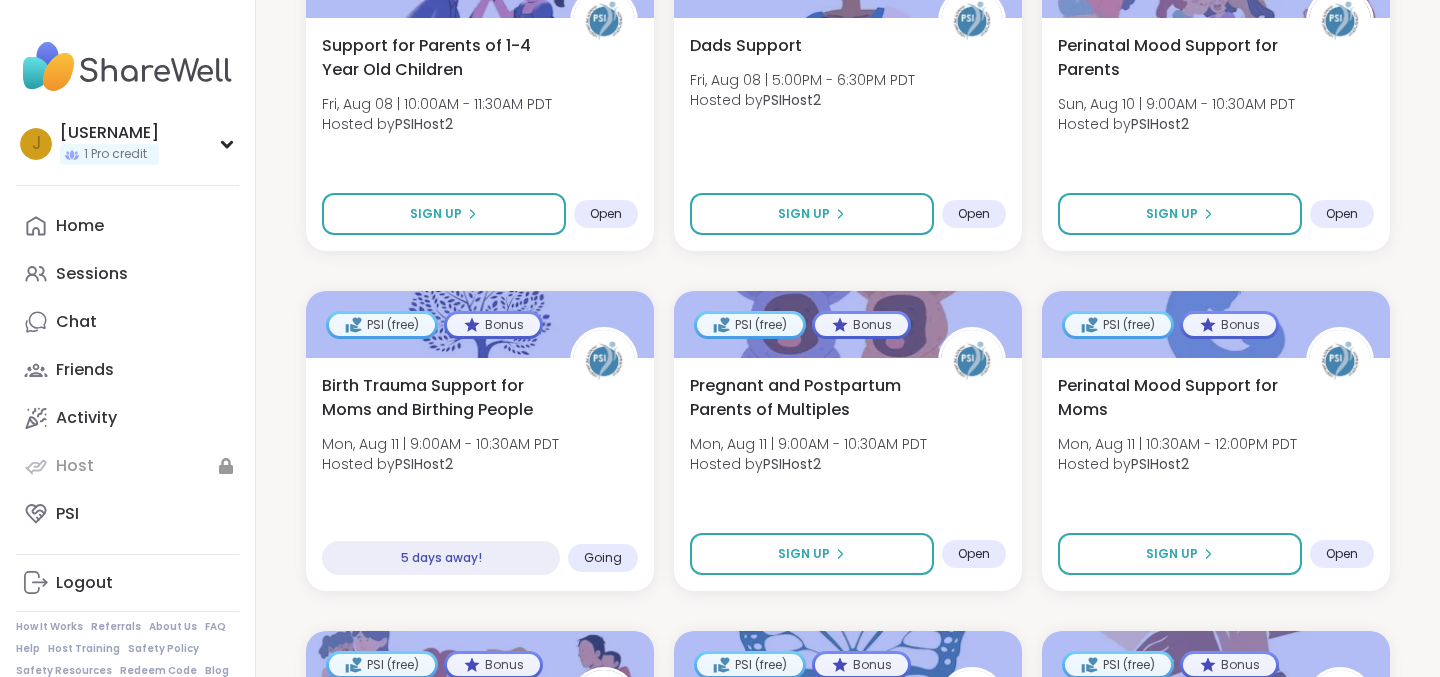 scroll, scrollTop: 1879, scrollLeft: 0, axis: vertical 